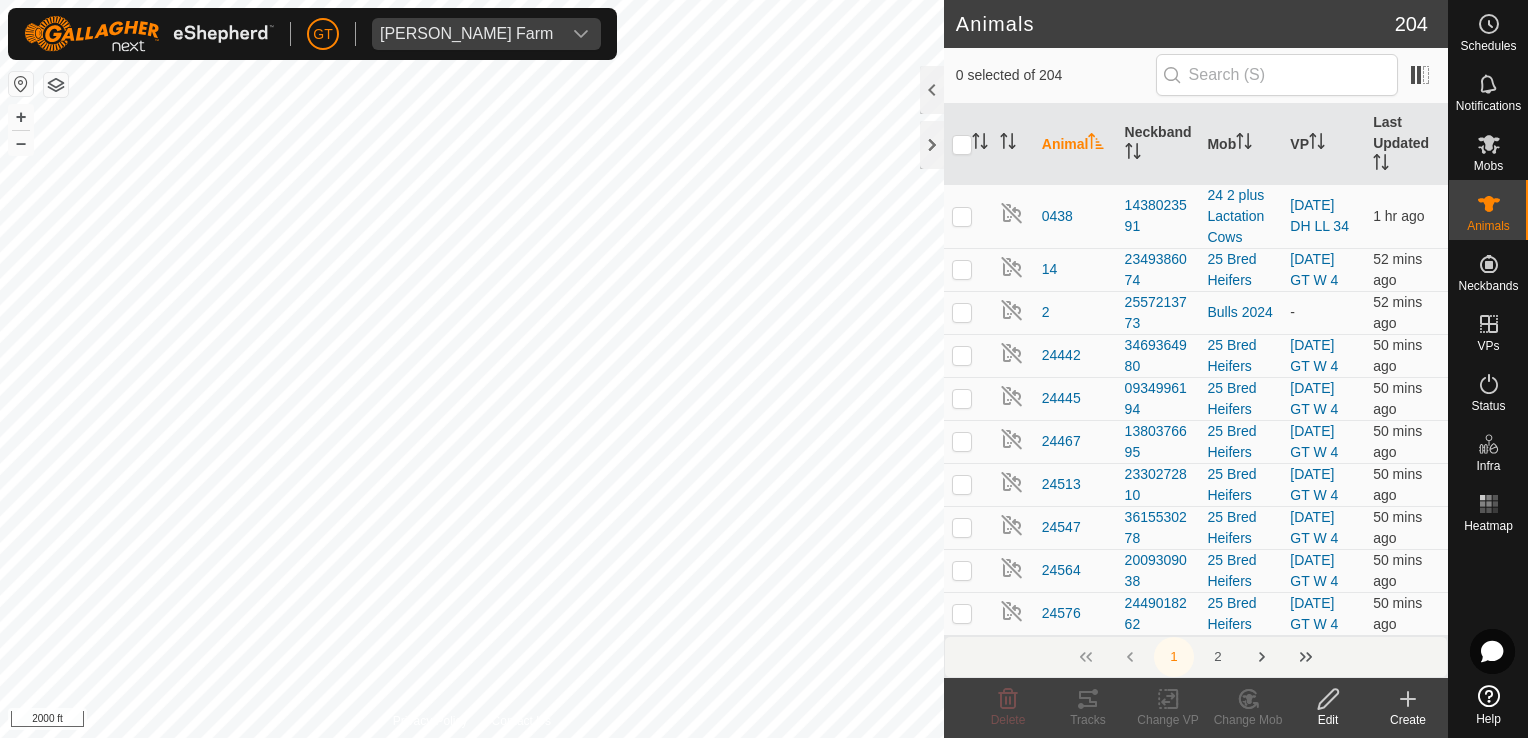 scroll, scrollTop: 0, scrollLeft: 0, axis: both 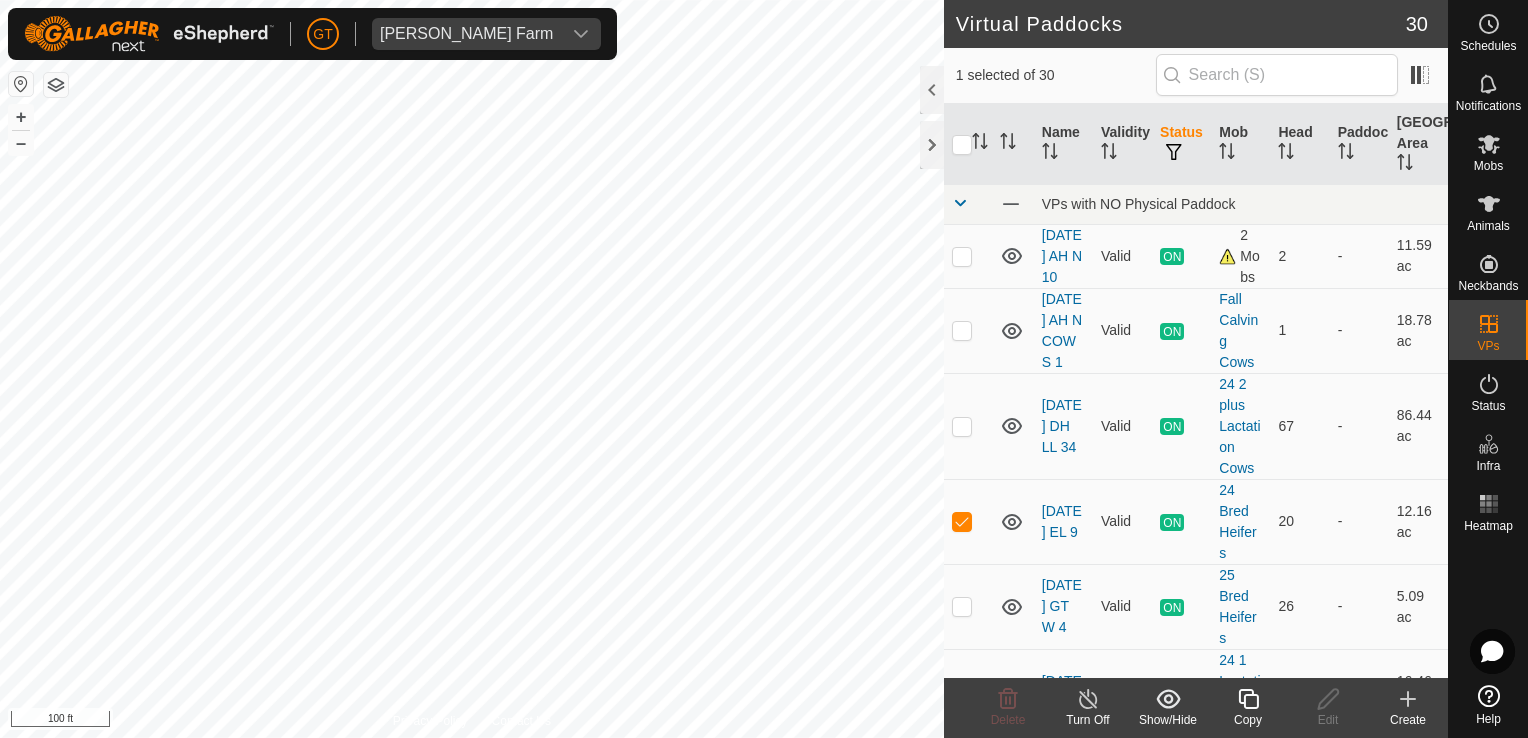 click 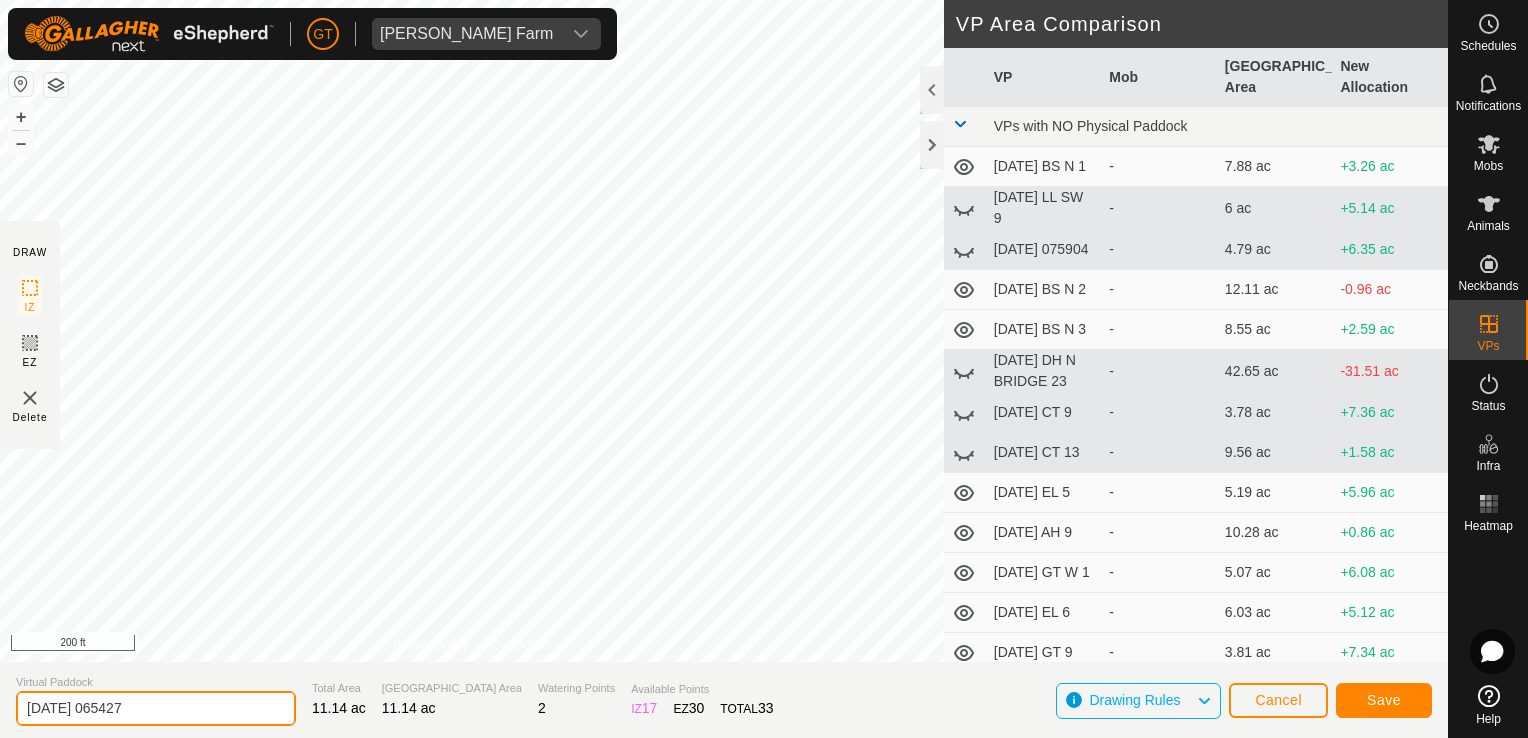 click on "[DATE] 065427" 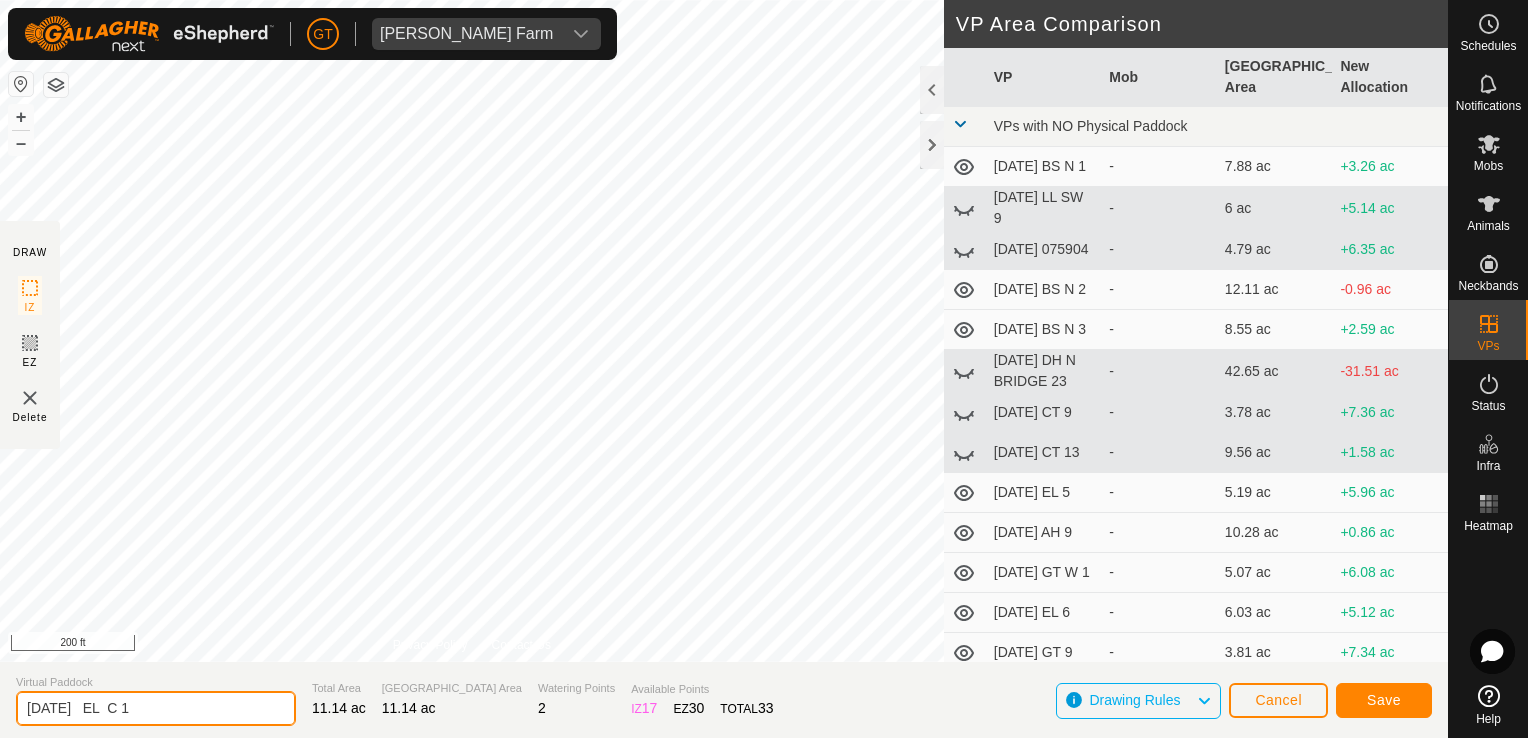 type on "[DATE]   EL  C 1" 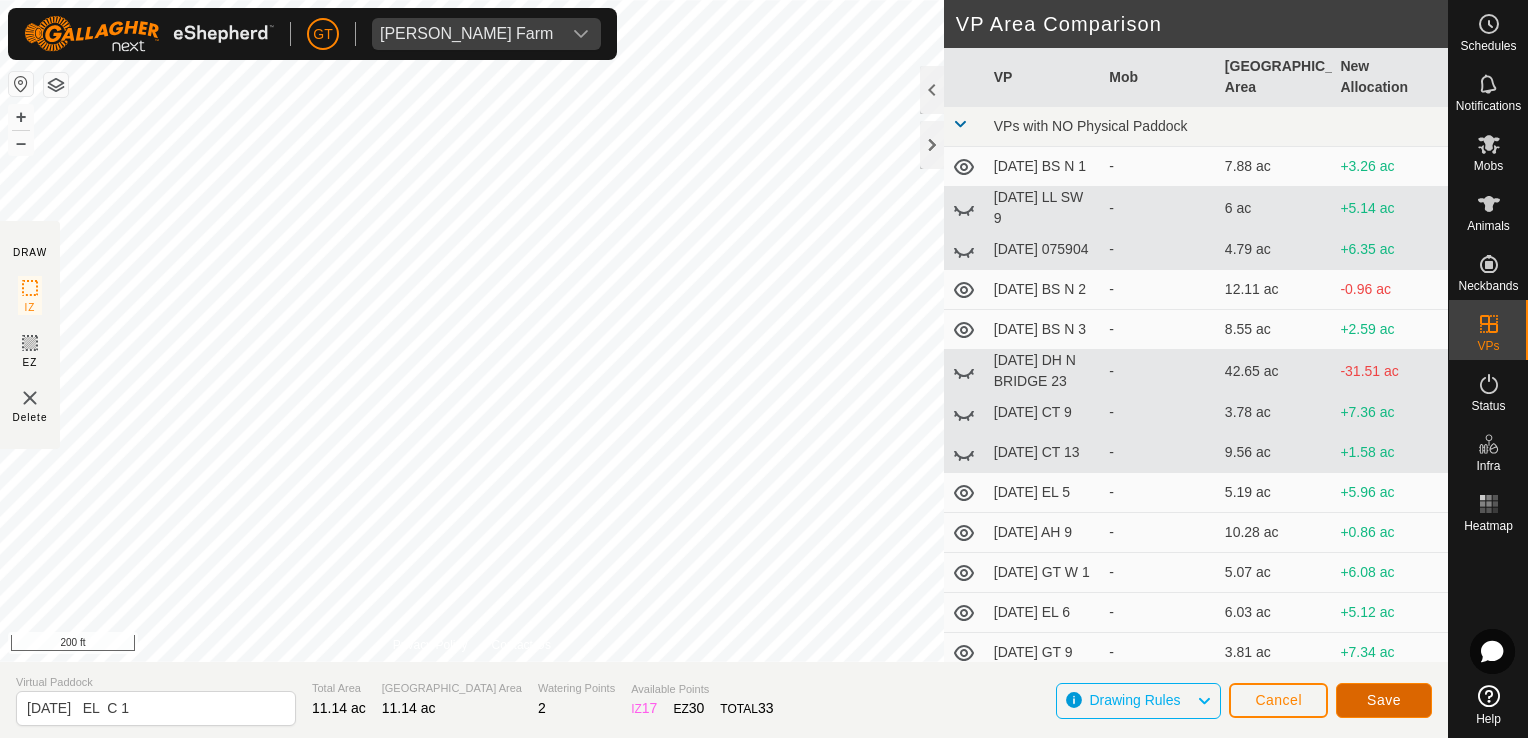 click on "Save" 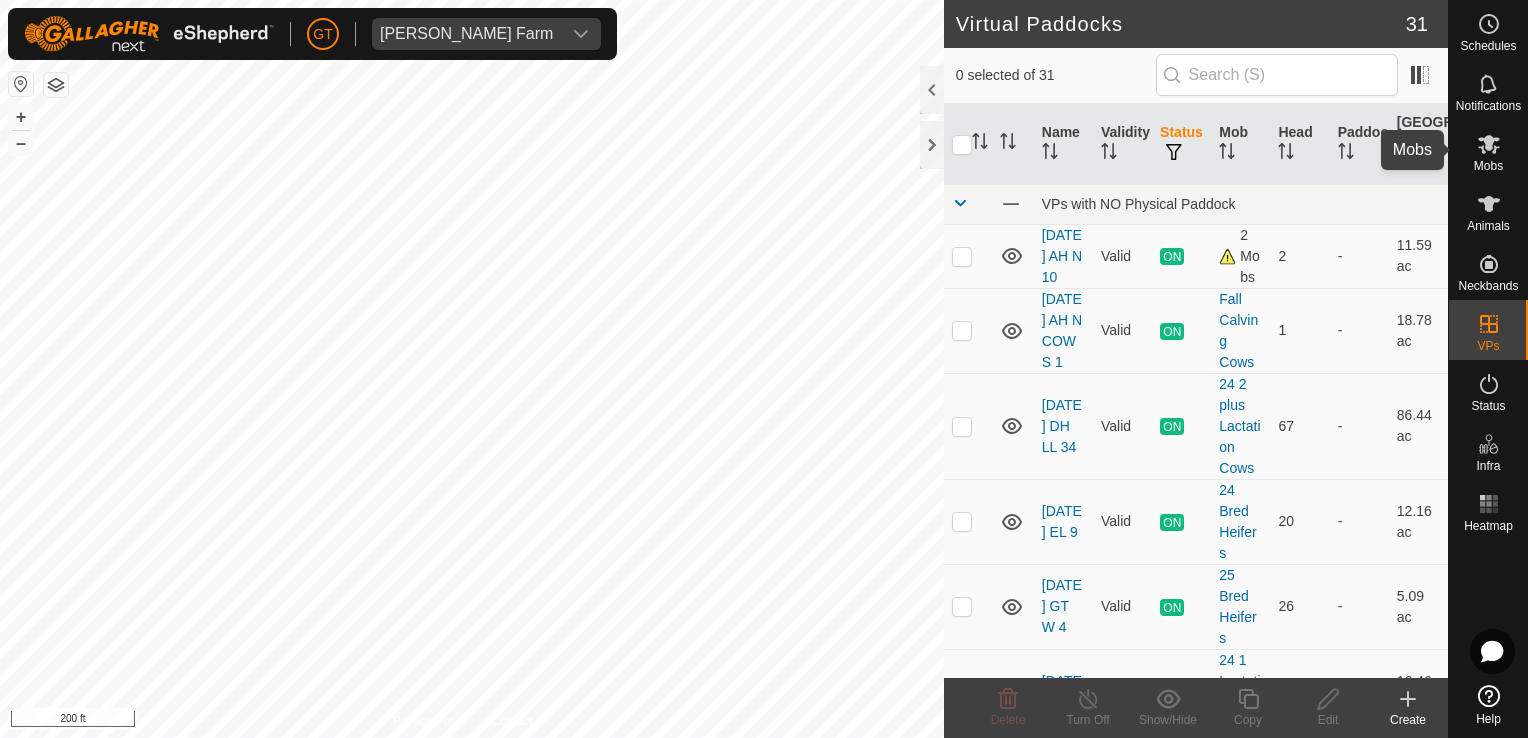 click 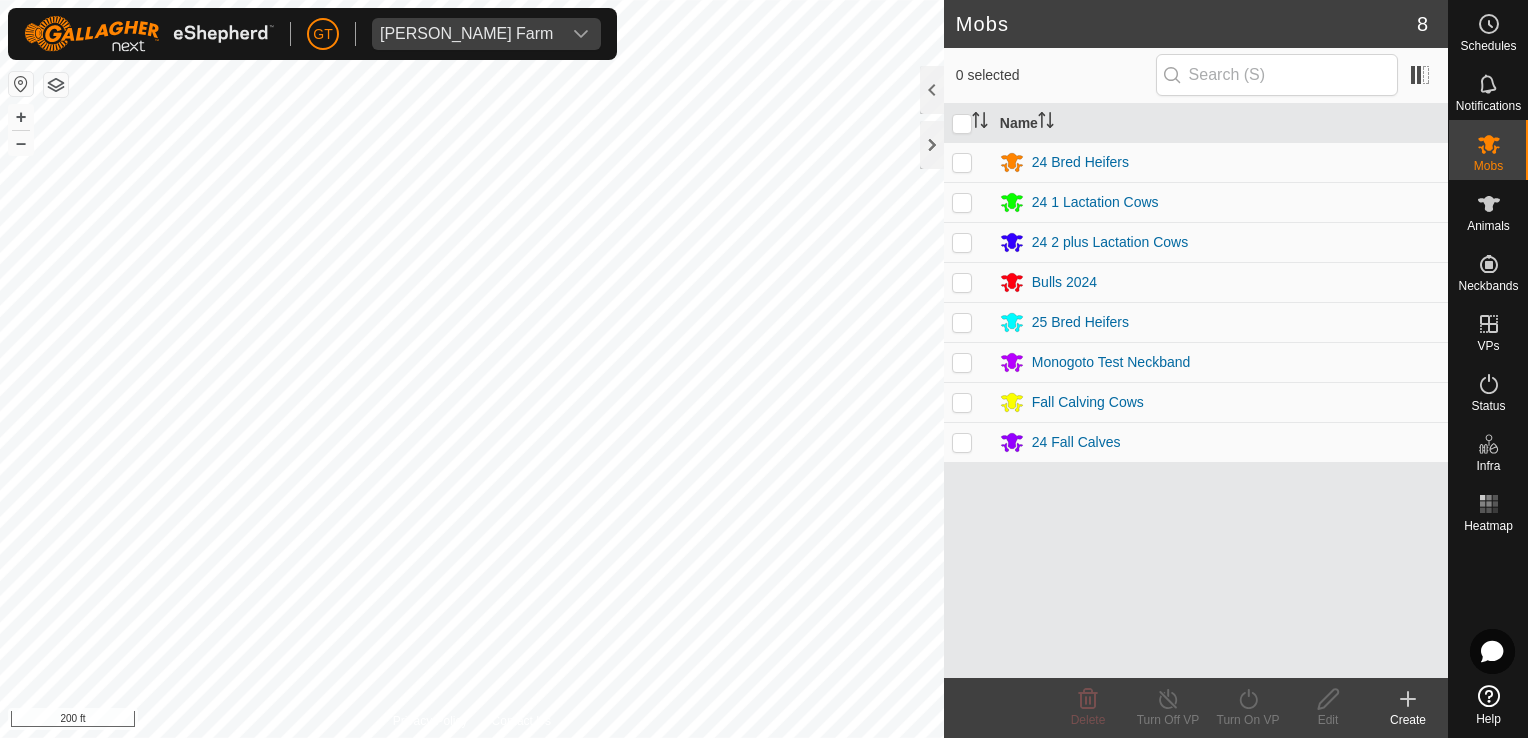 click at bounding box center [962, 162] 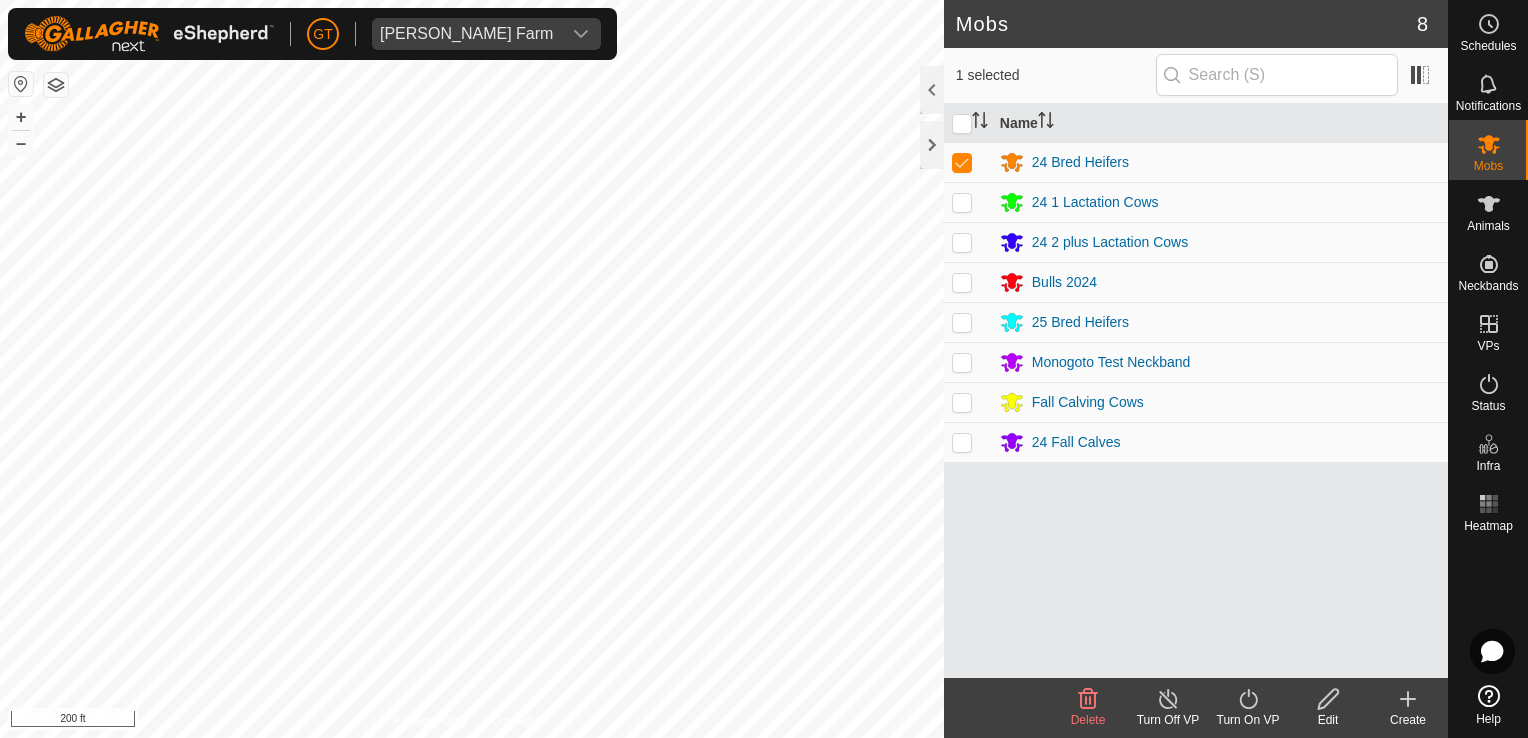 click 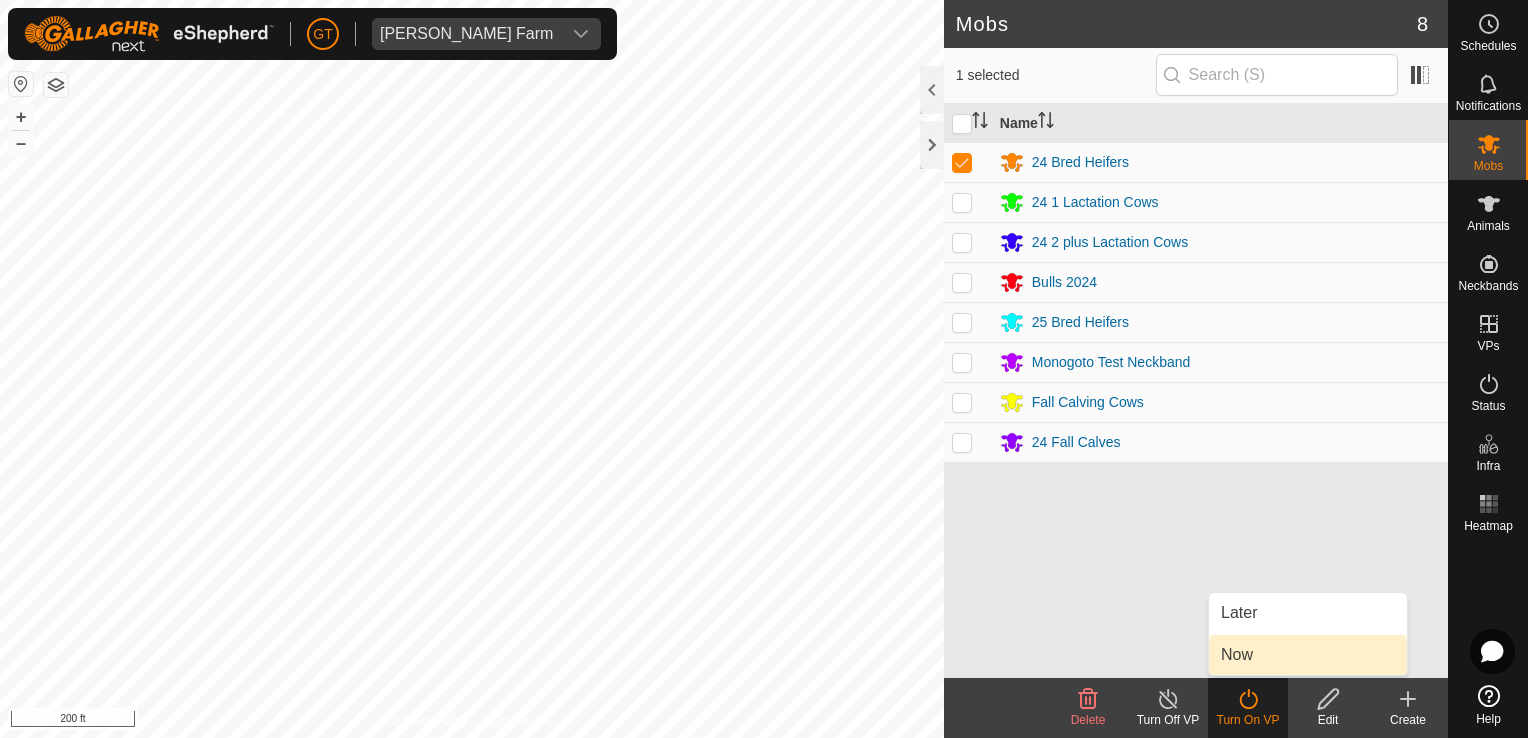 click on "Now" at bounding box center [1308, 655] 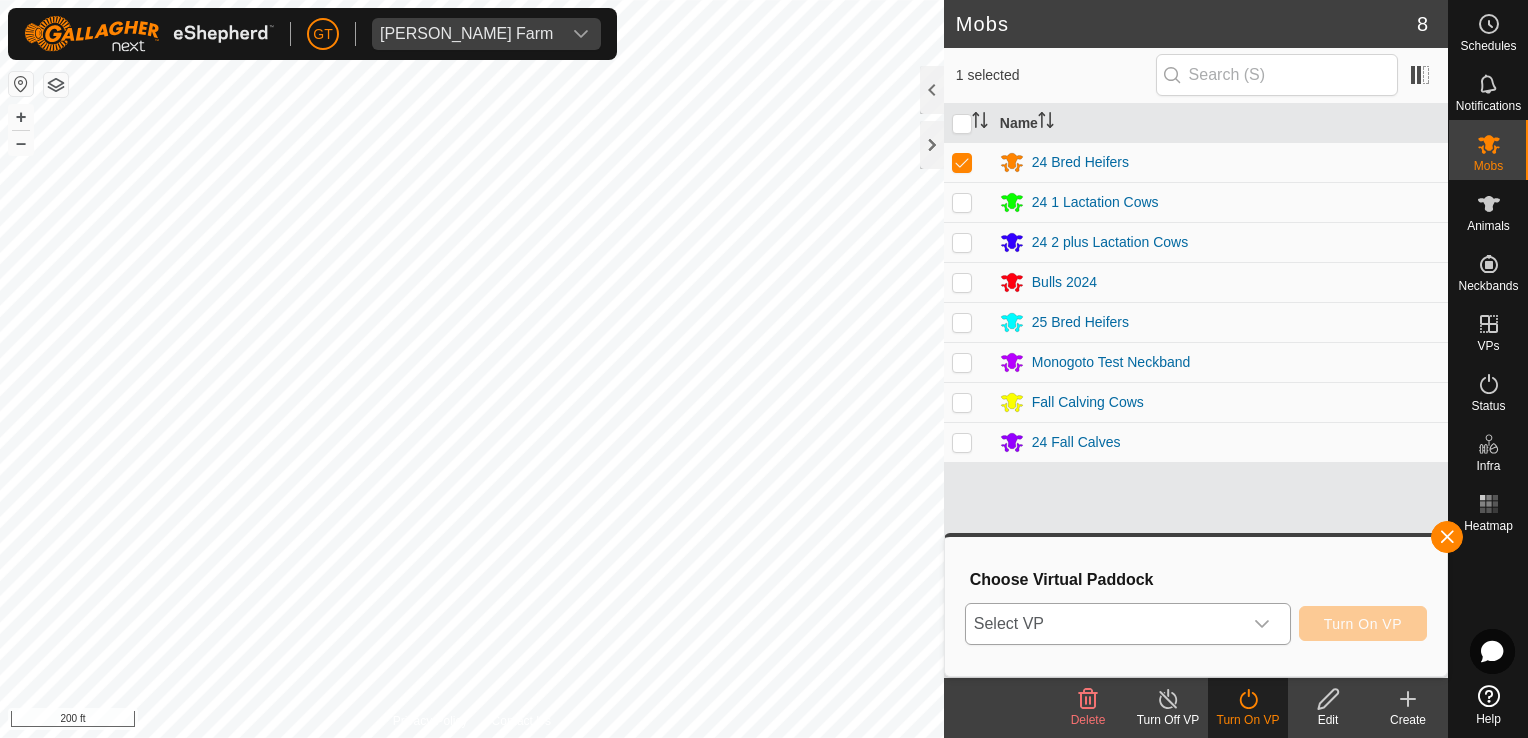 click at bounding box center (1262, 624) 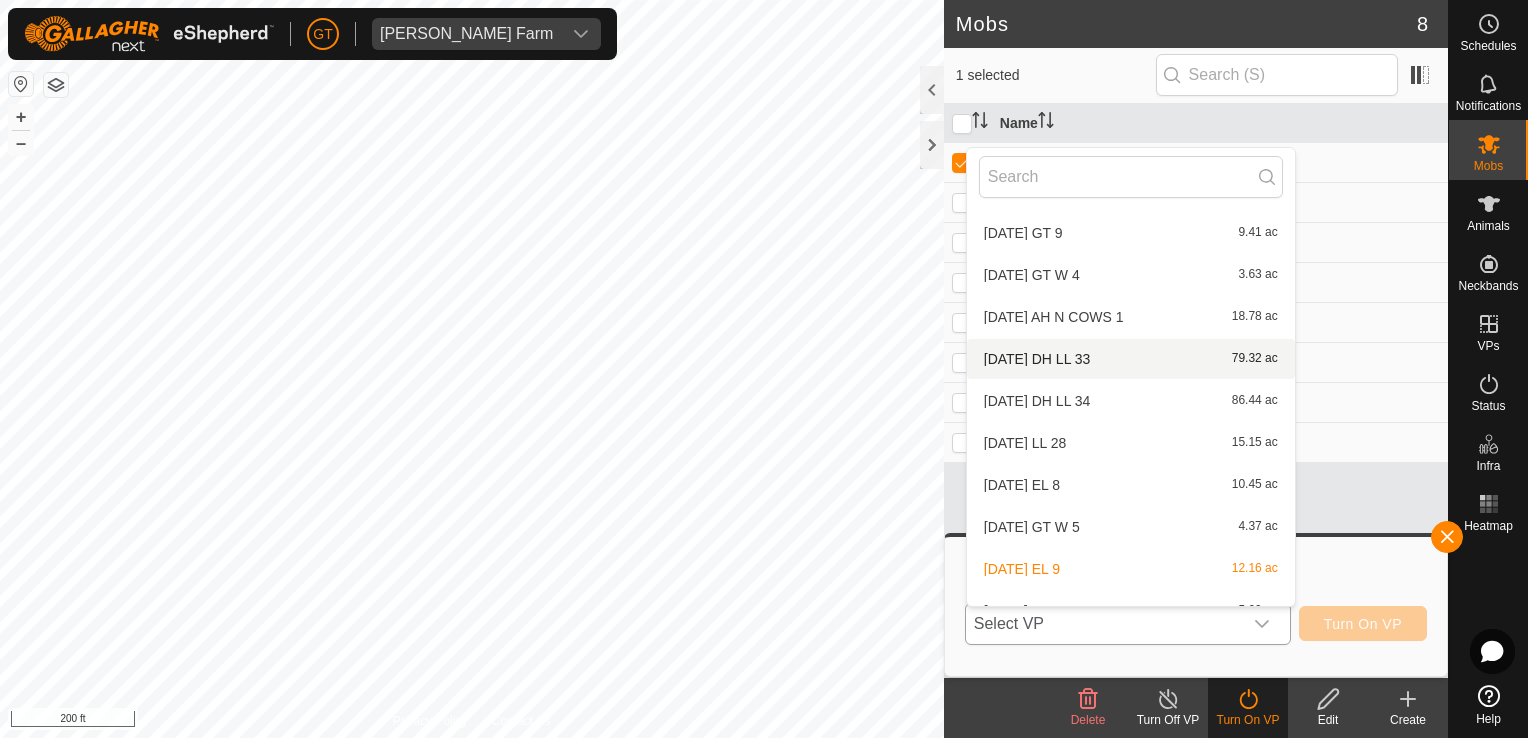 scroll, scrollTop: 946, scrollLeft: 0, axis: vertical 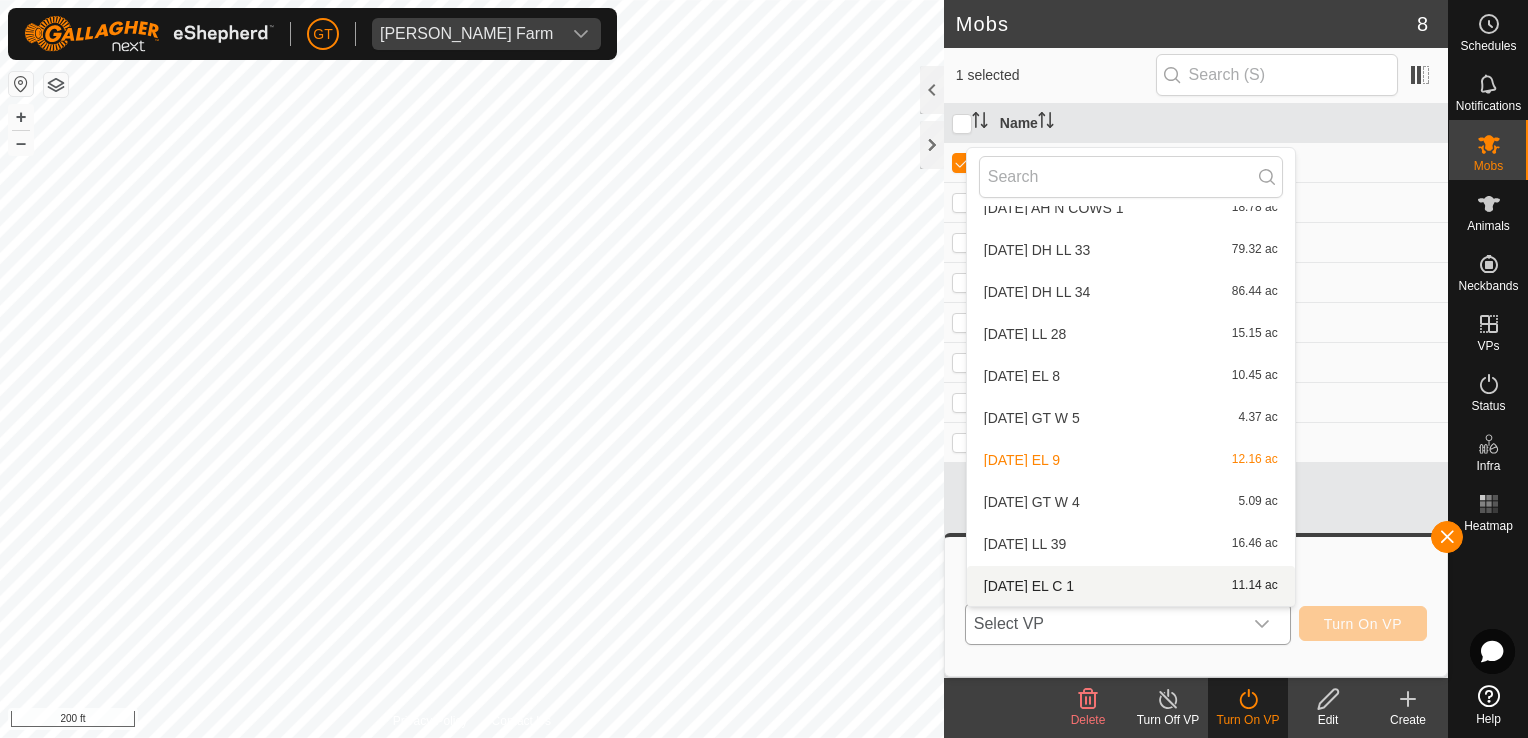 click on "[DATE]   EL  C 1  11.14 ac" at bounding box center [1131, 586] 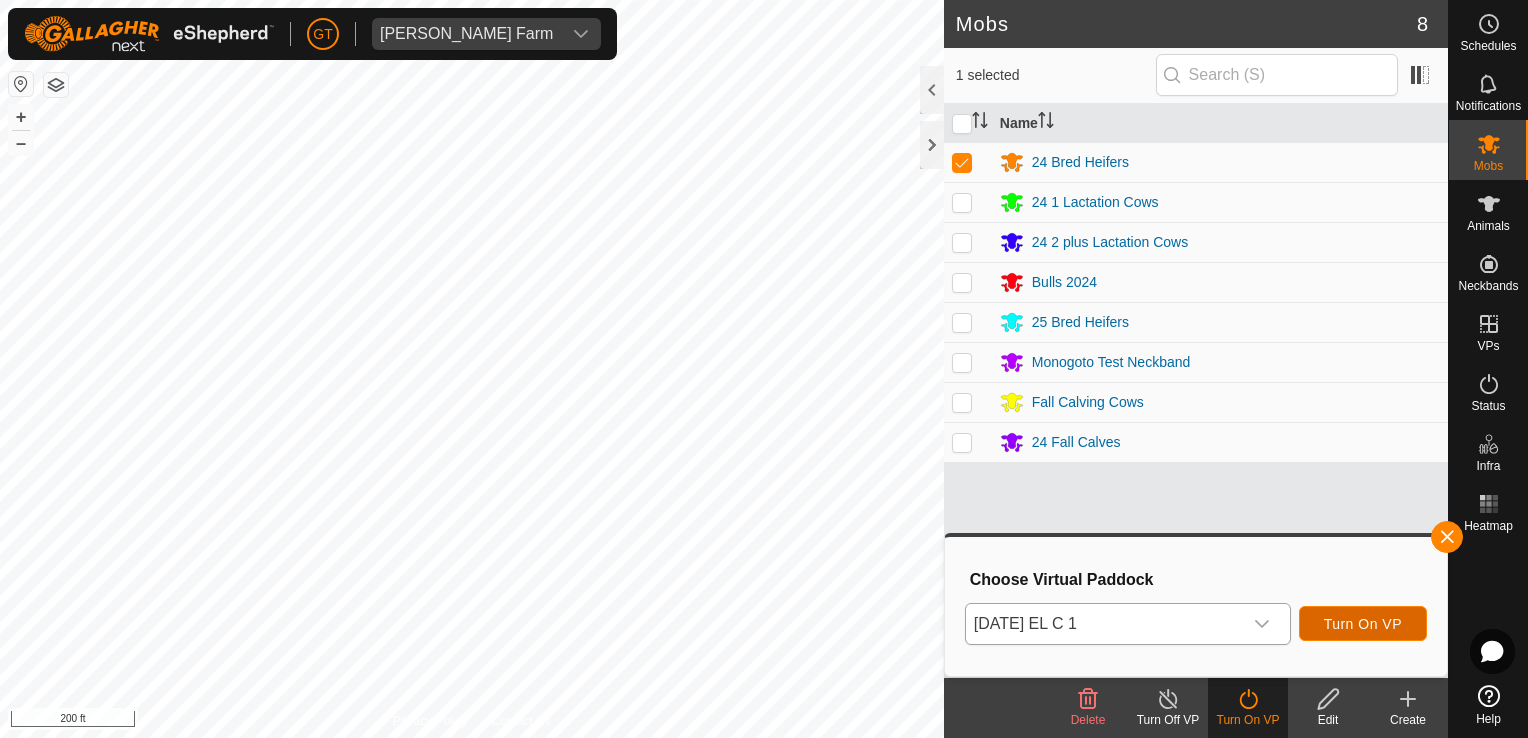 click on "Turn On VP" at bounding box center (1363, 624) 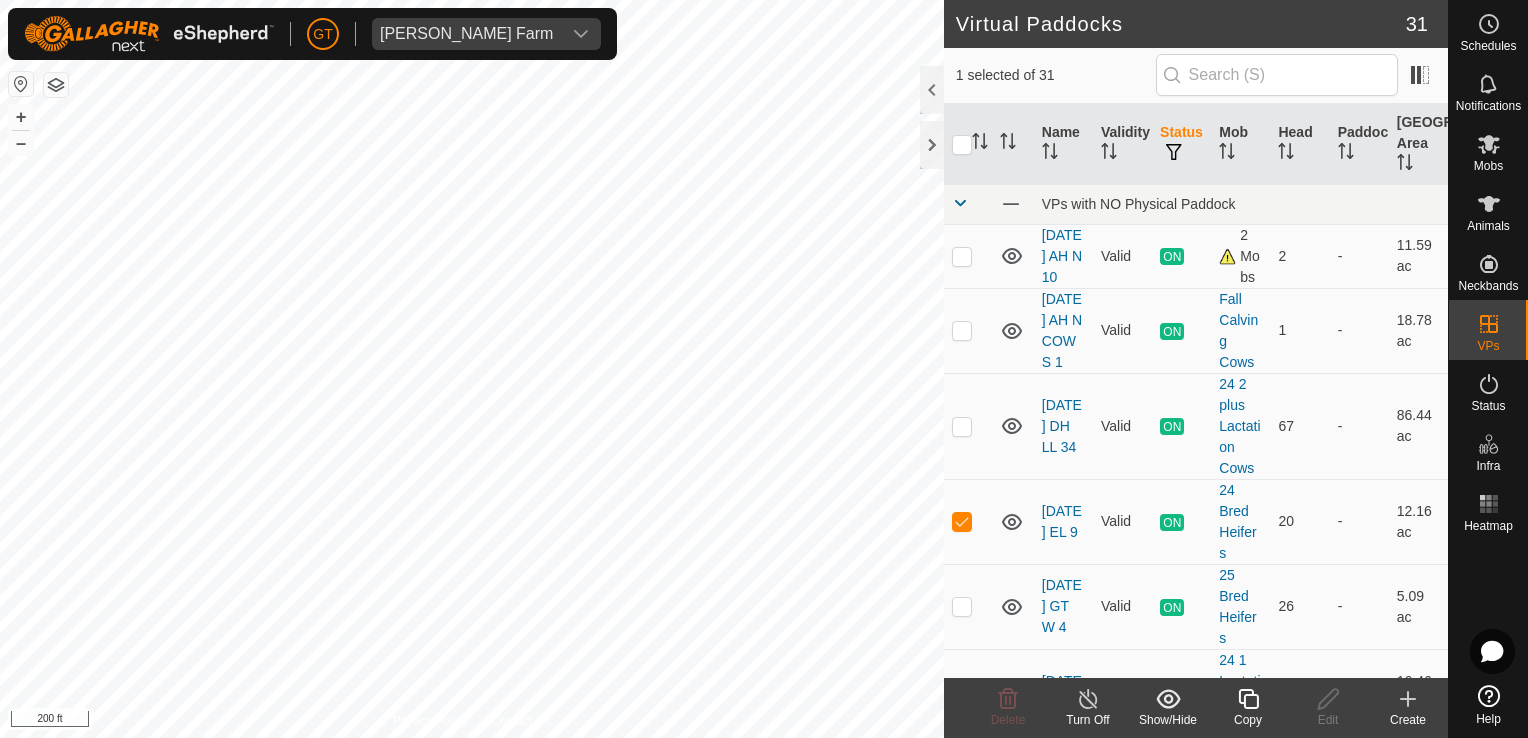 checkbox on "false" 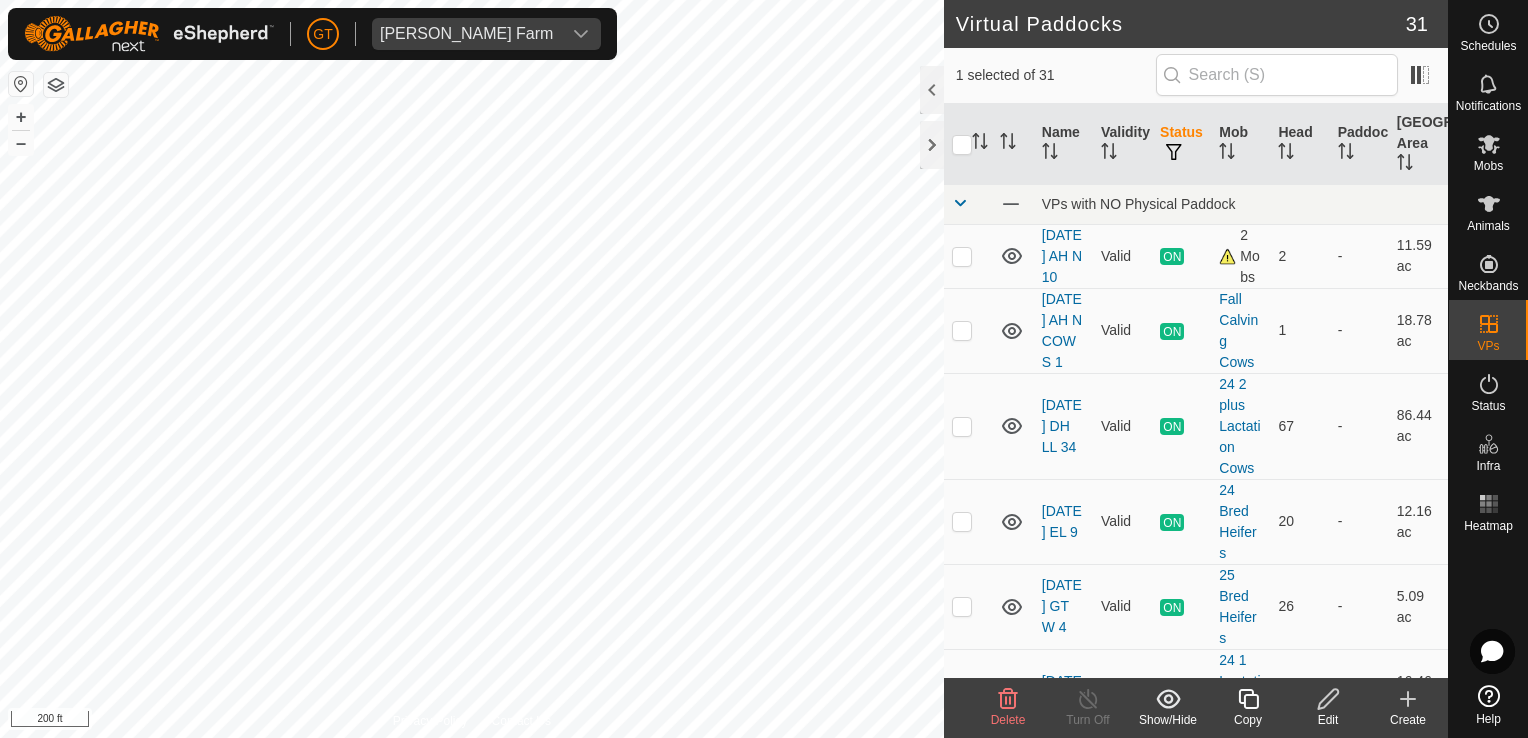 click 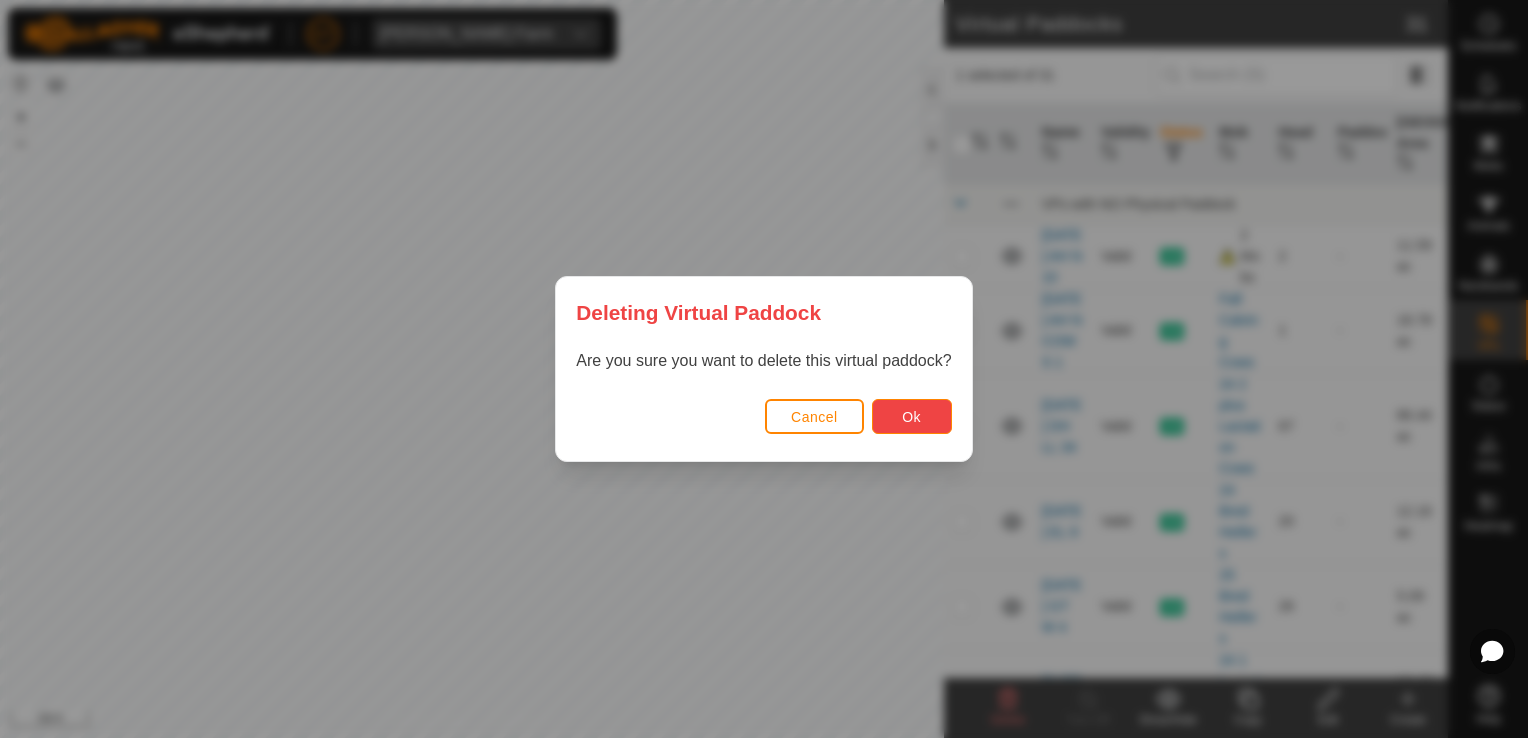 click on "Ok" at bounding box center (911, 417) 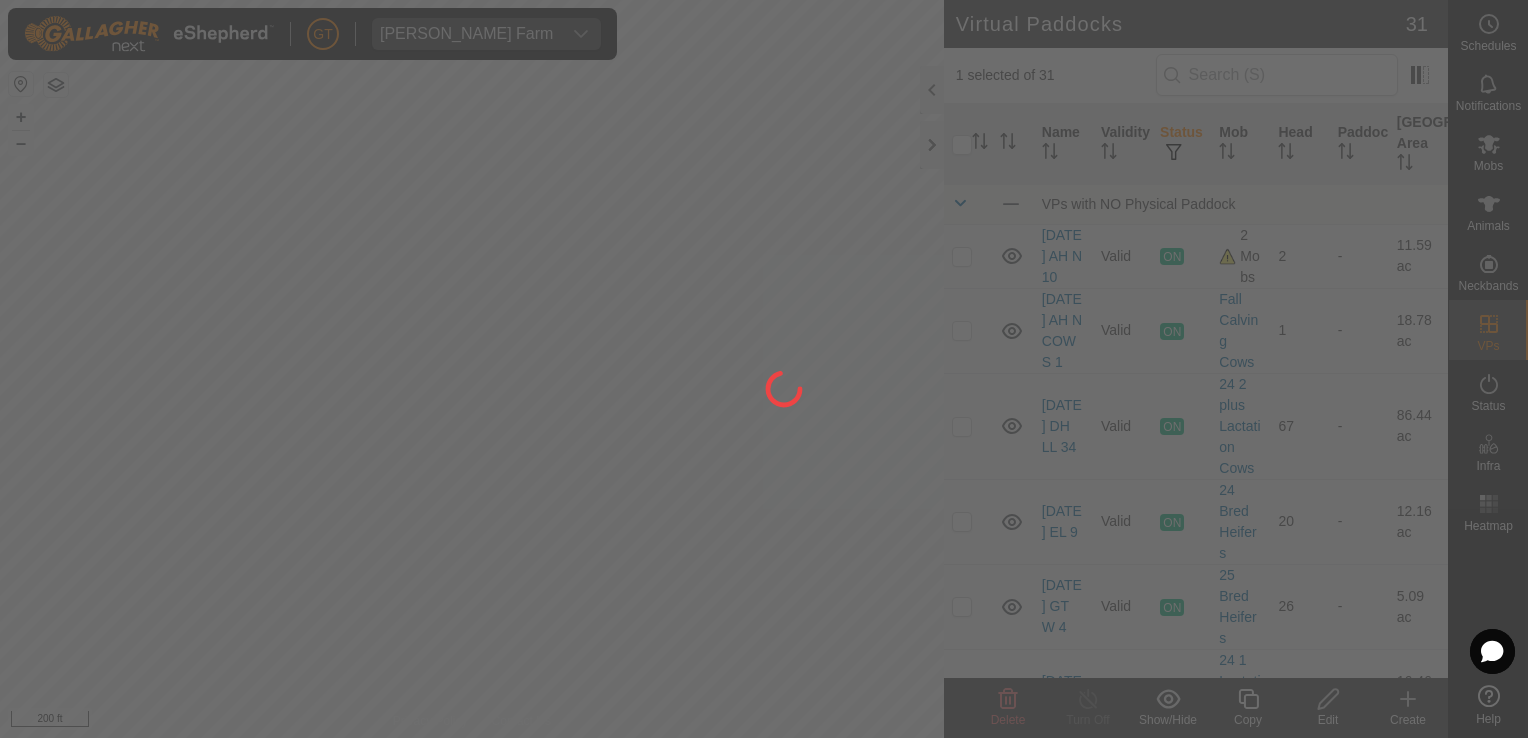 checkbox on "false" 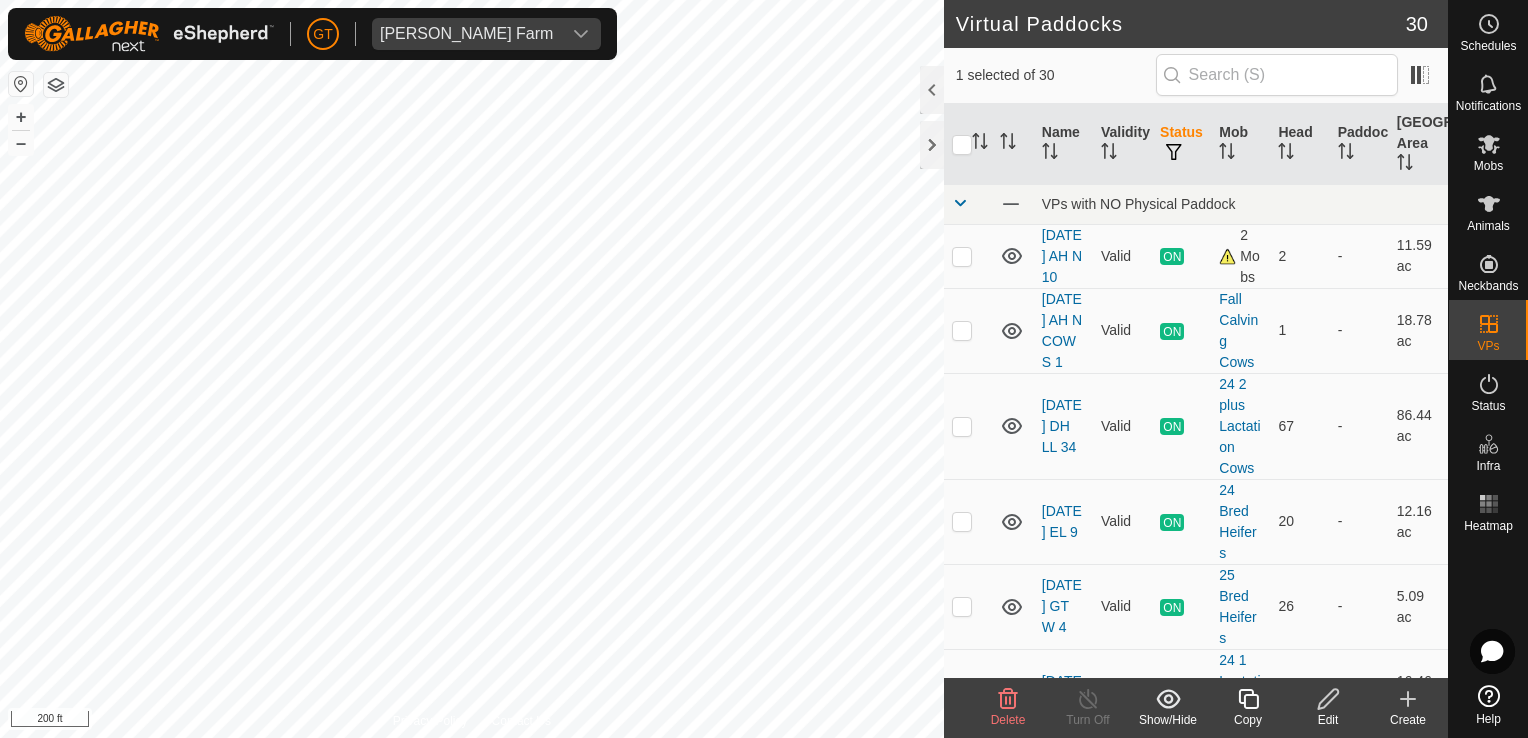 click 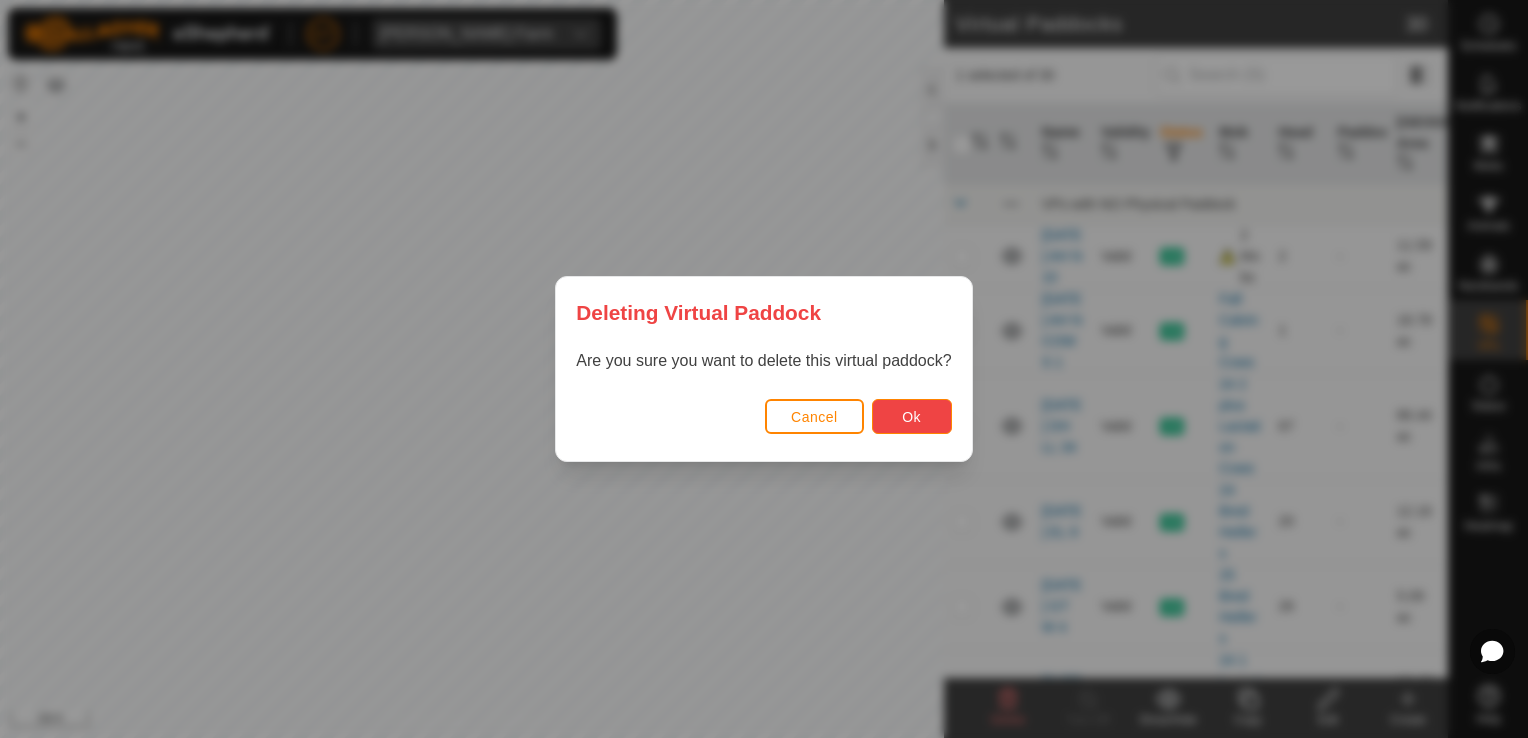 click on "Ok" at bounding box center (912, 416) 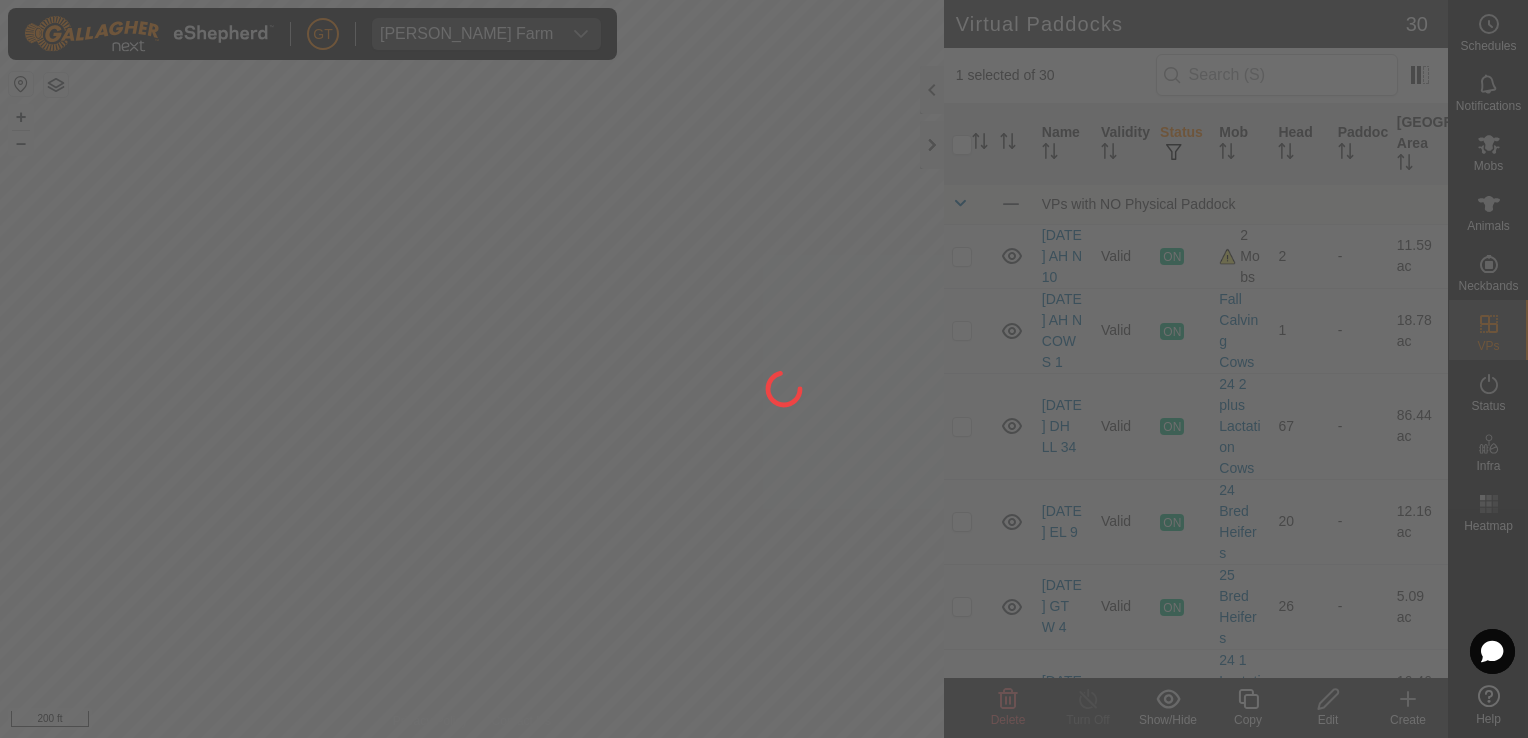 checkbox on "false" 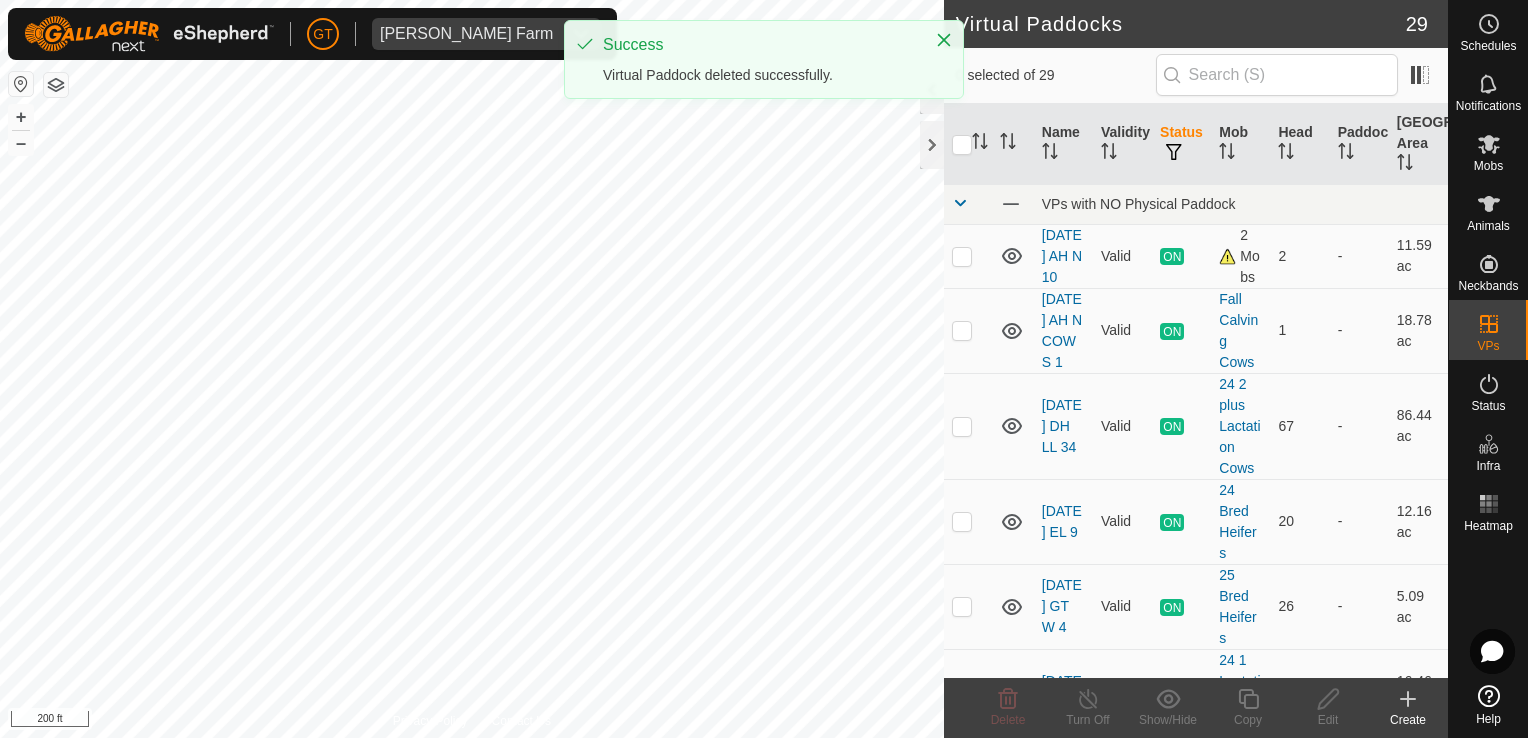 checkbox on "true" 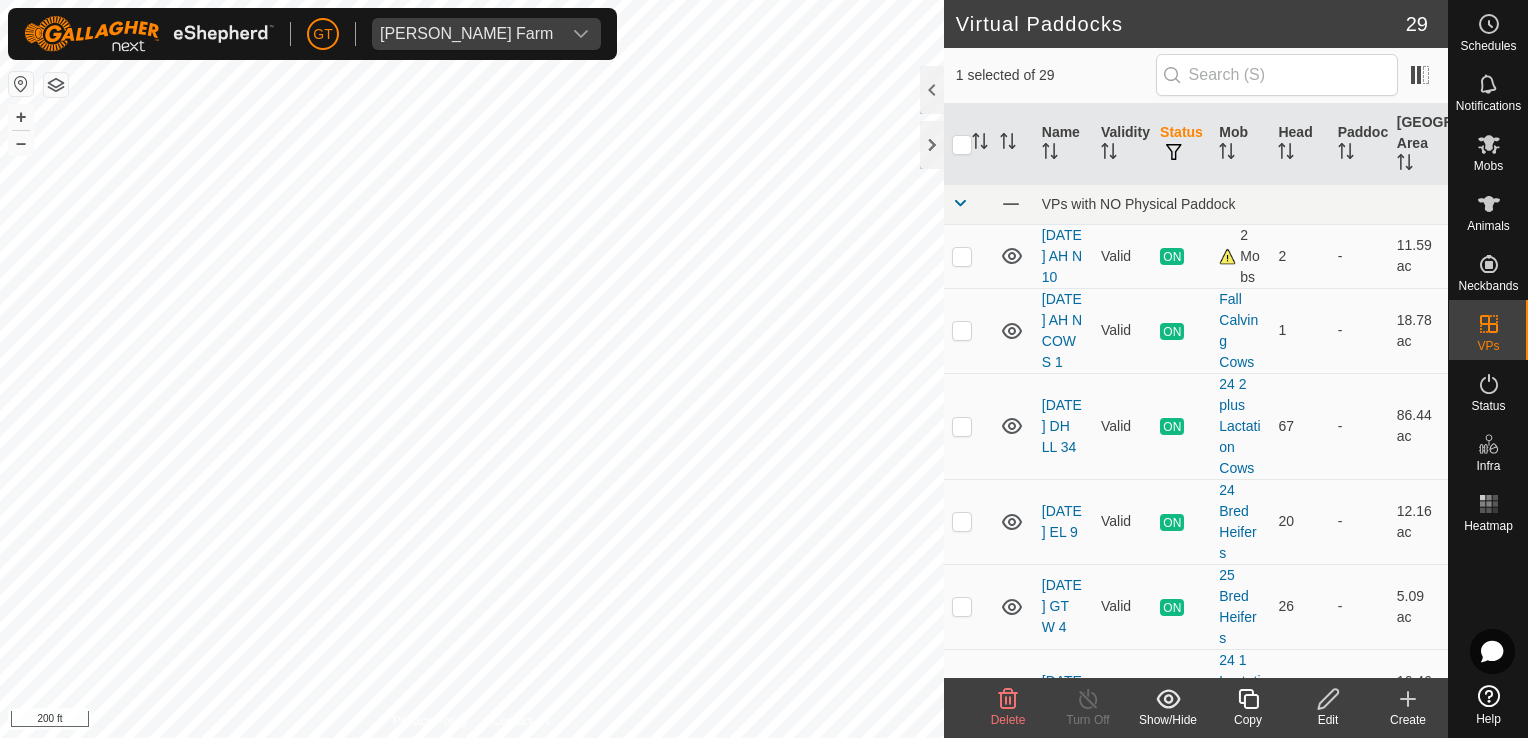 click 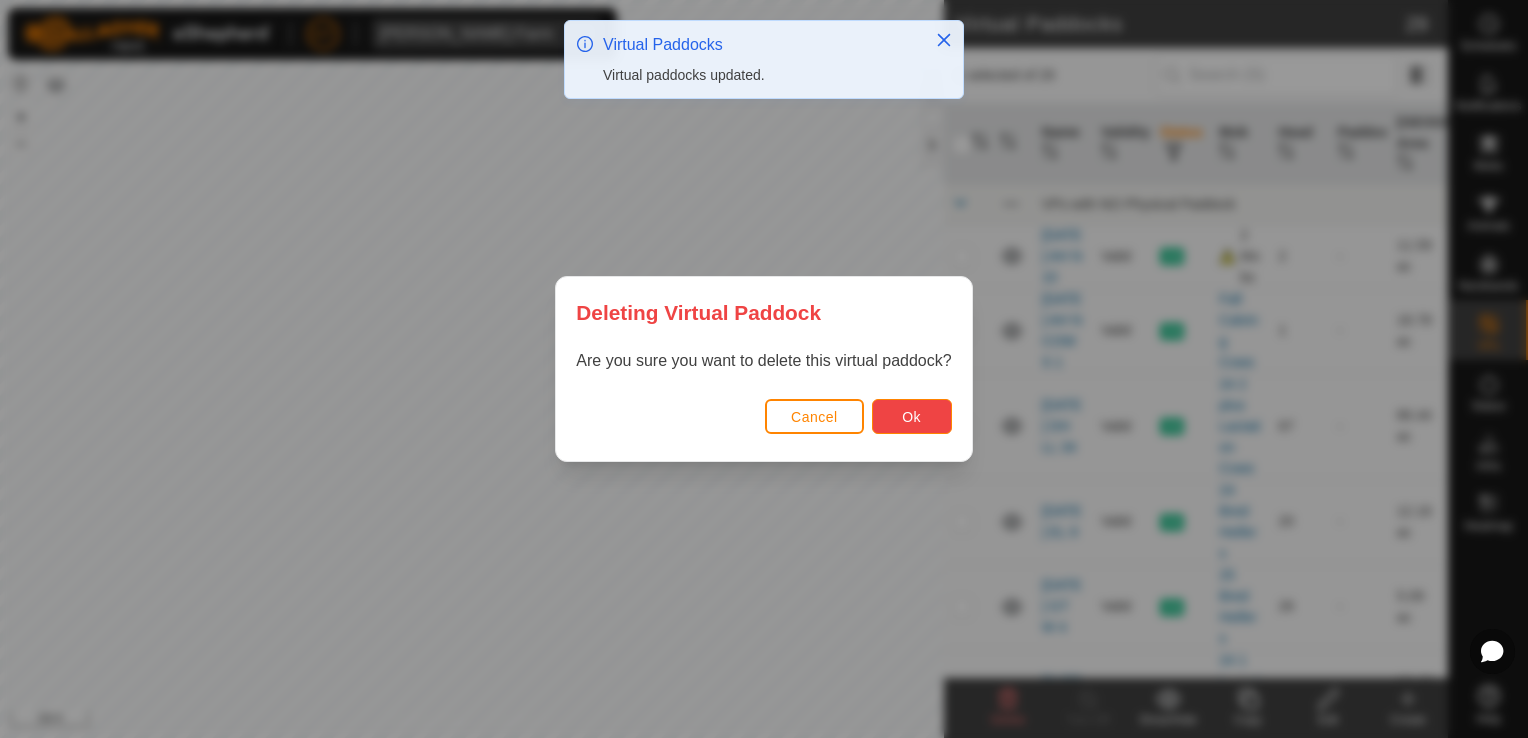 click on "Ok" at bounding box center [911, 417] 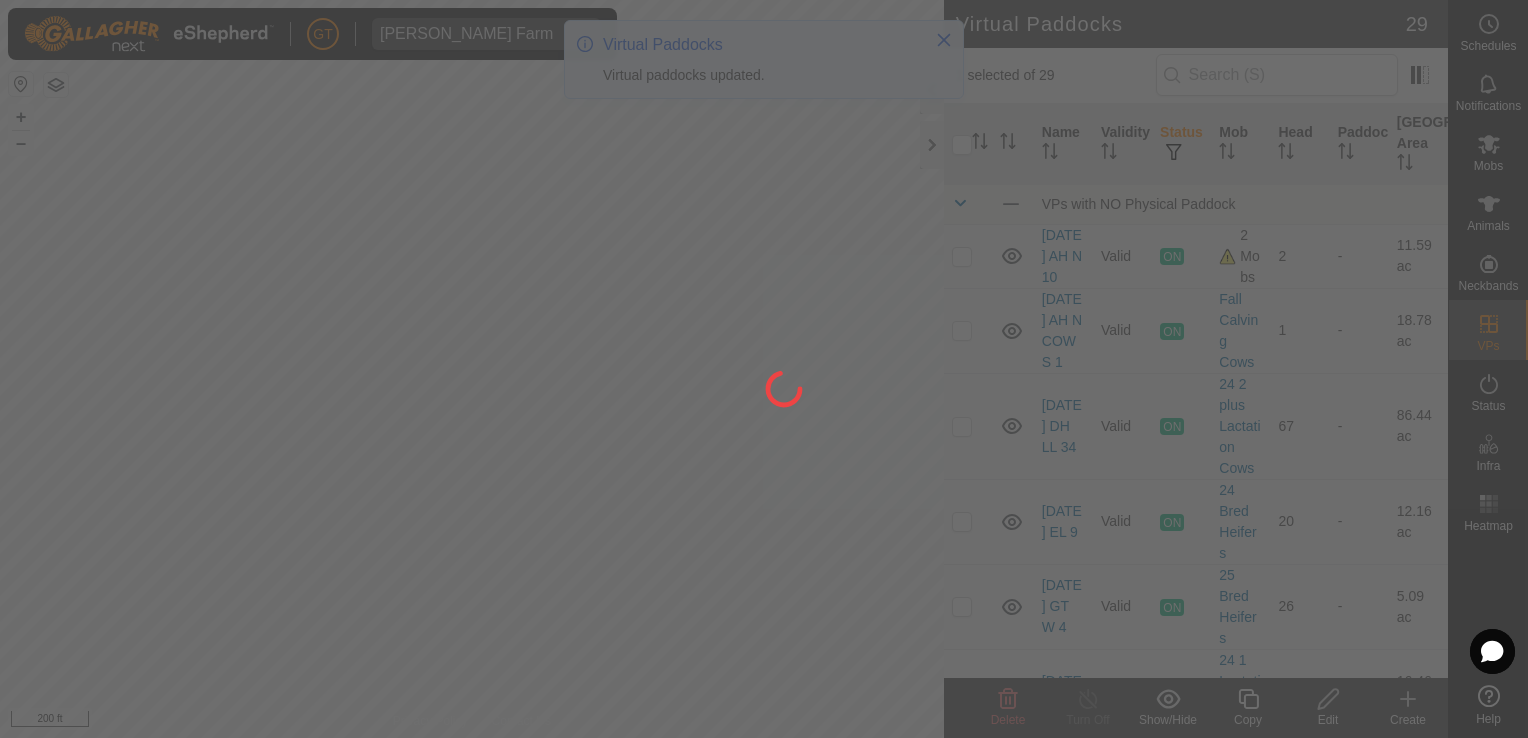 checkbox on "false" 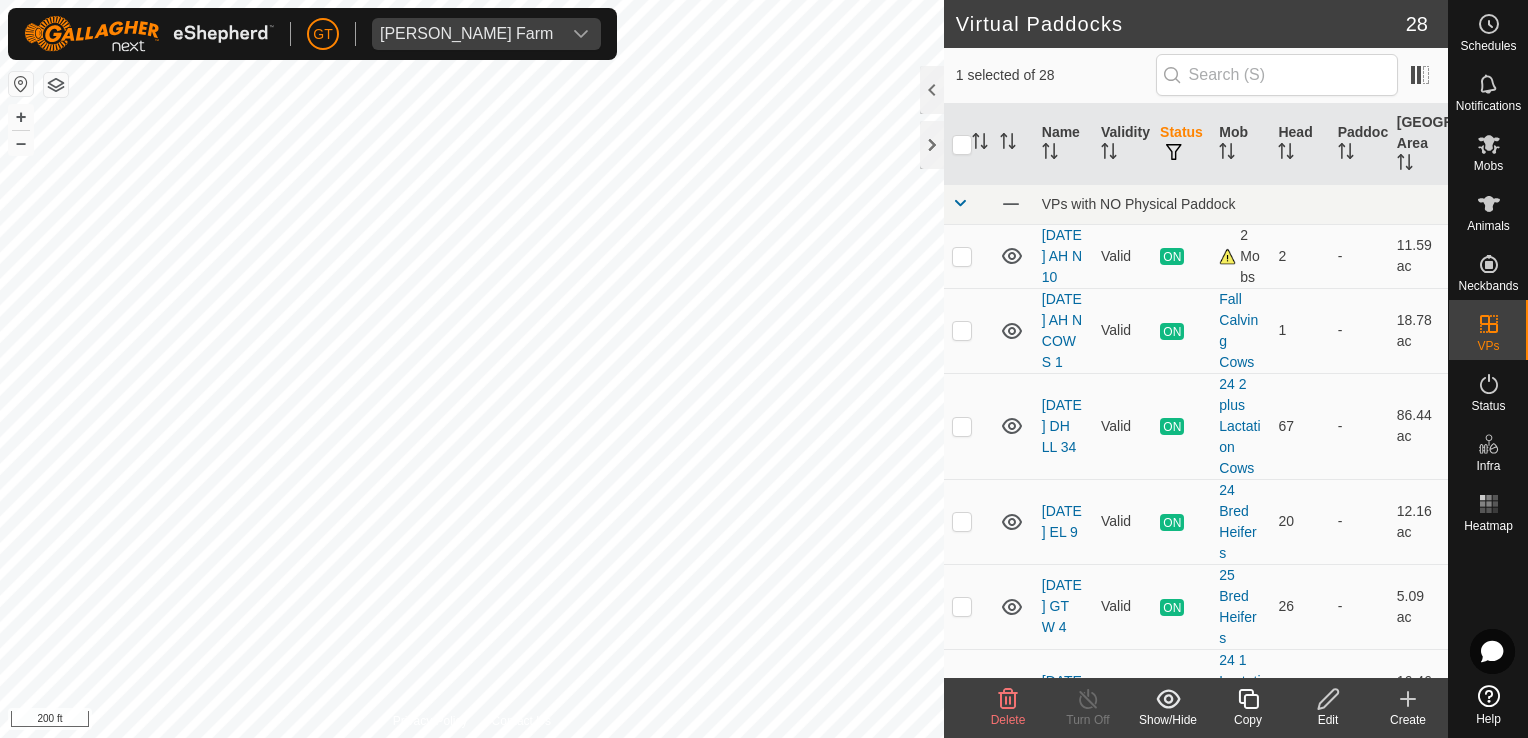 click 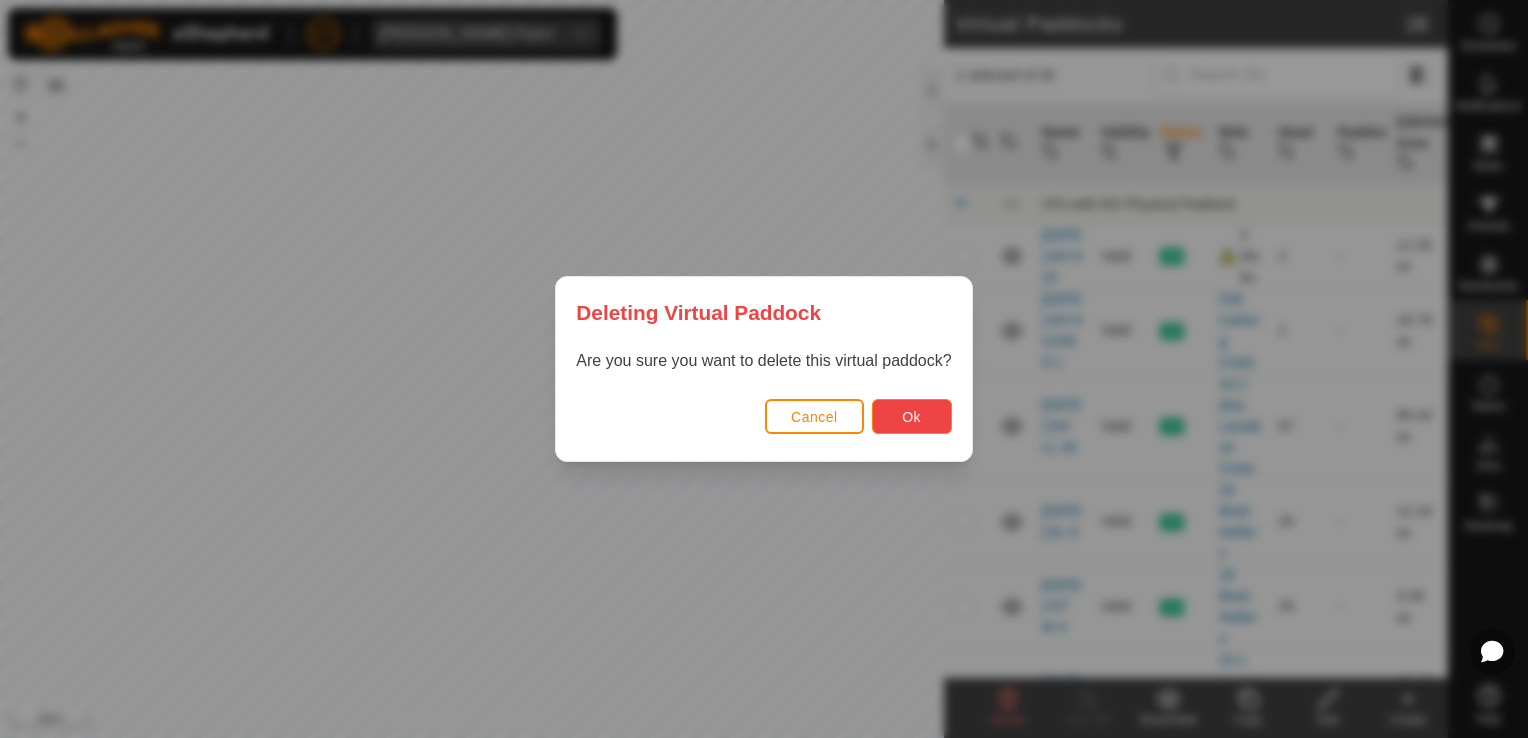 click on "Ok" at bounding box center (912, 416) 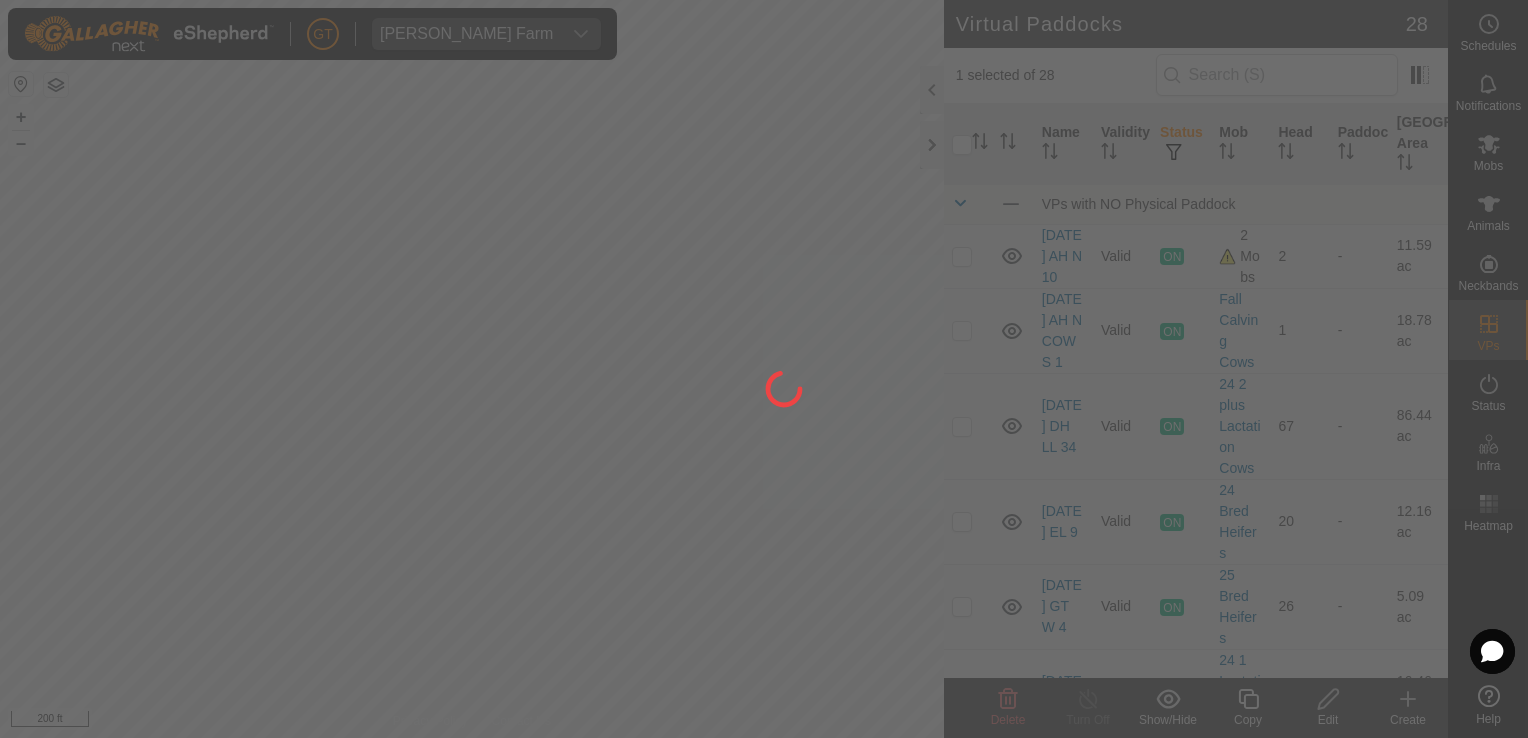 checkbox on "false" 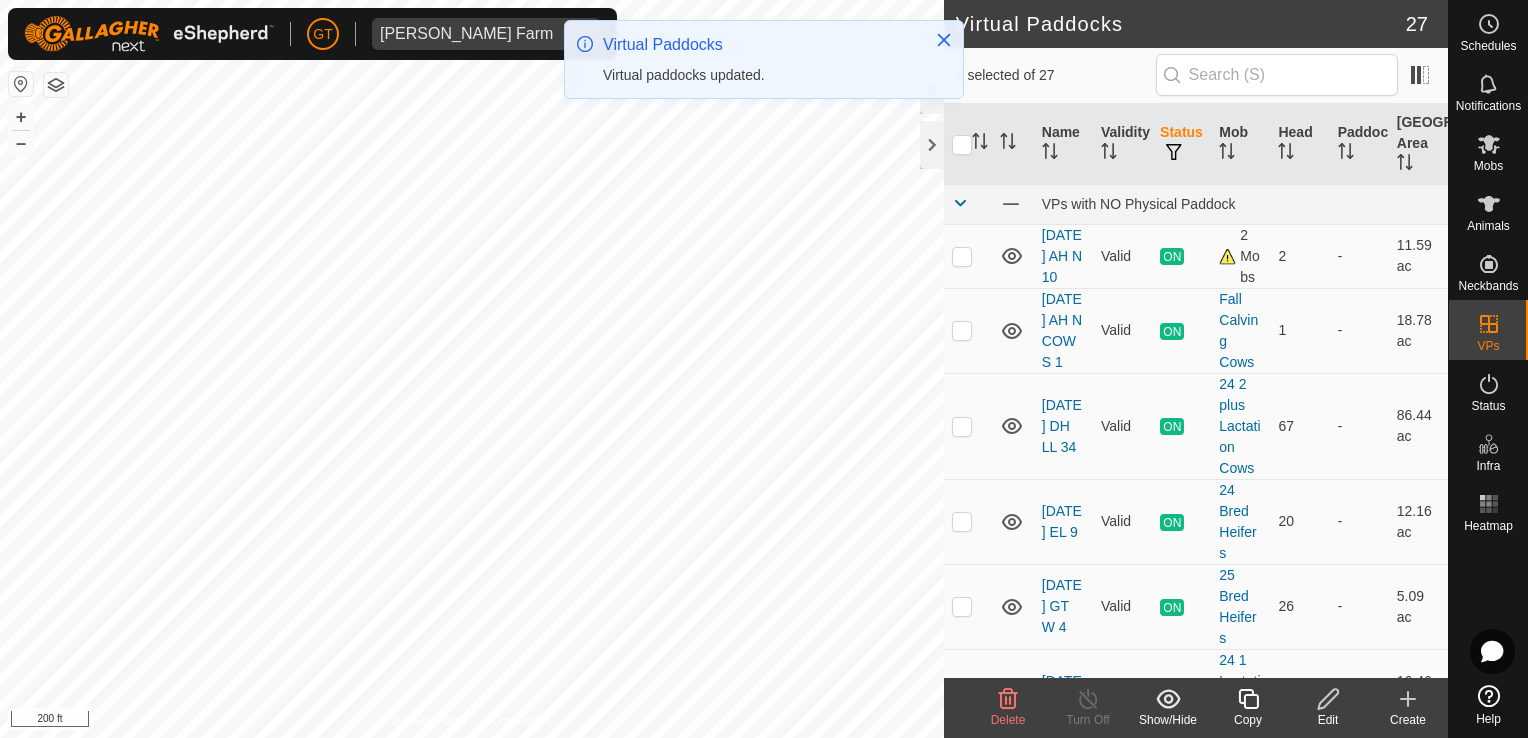 click 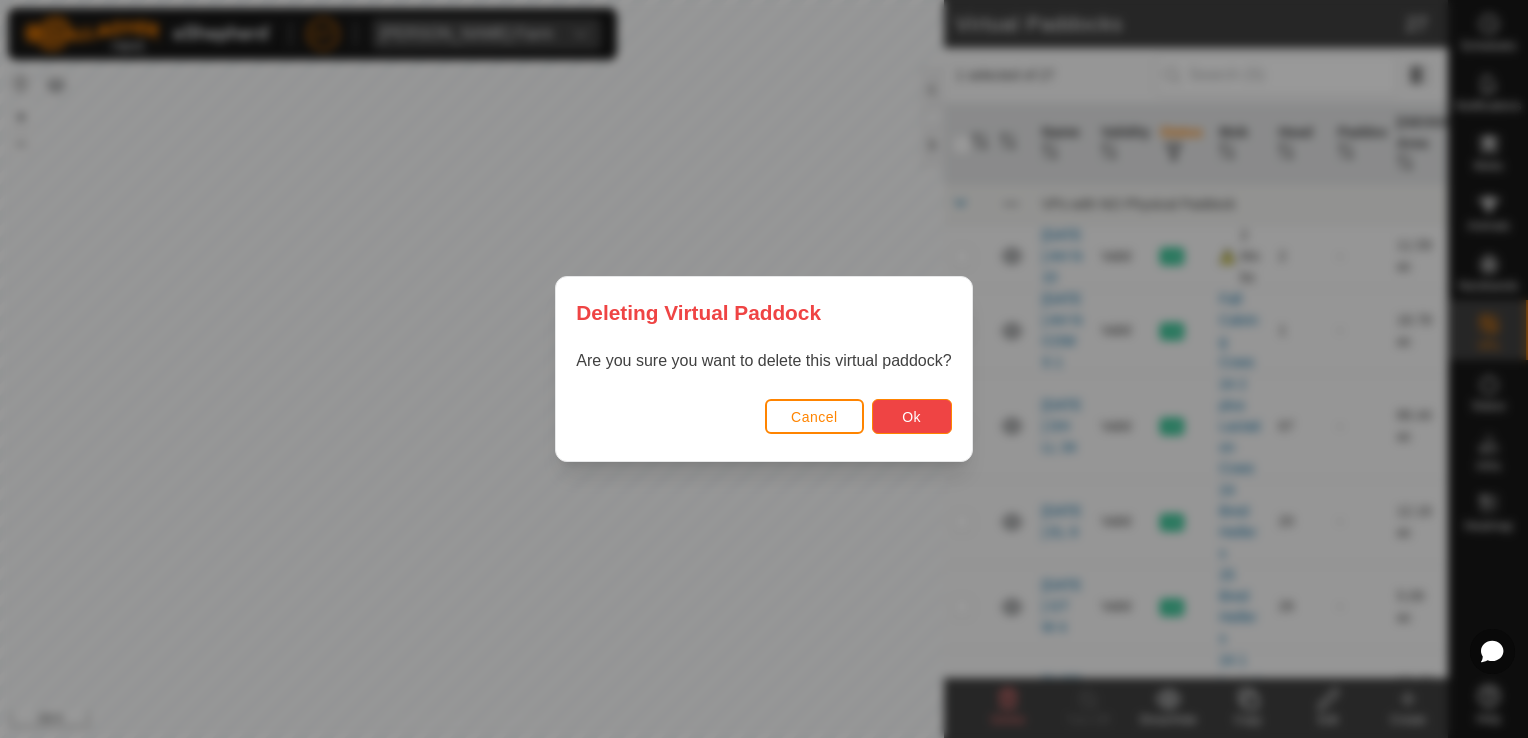 click on "Ok" at bounding box center (912, 416) 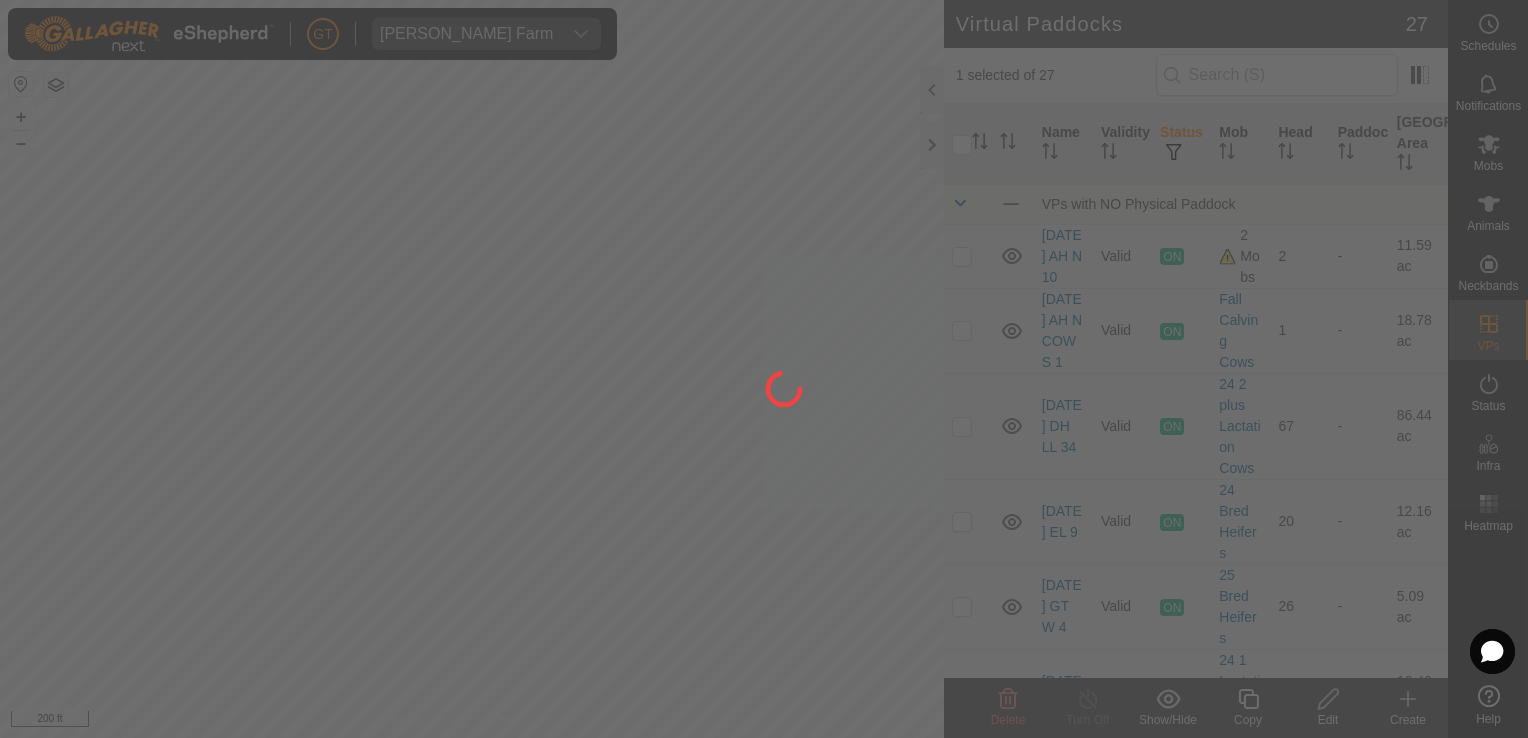 checkbox on "false" 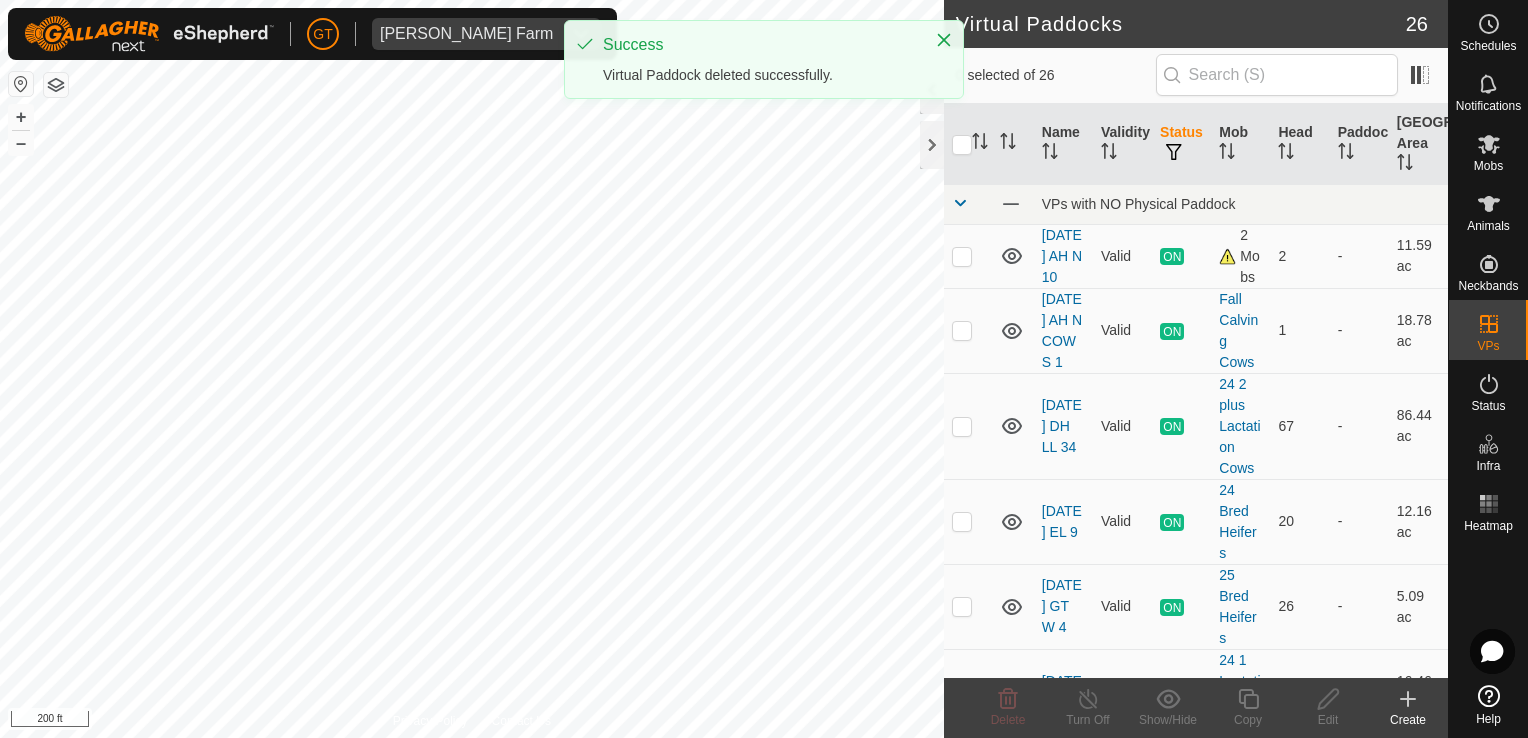 checkbox on "true" 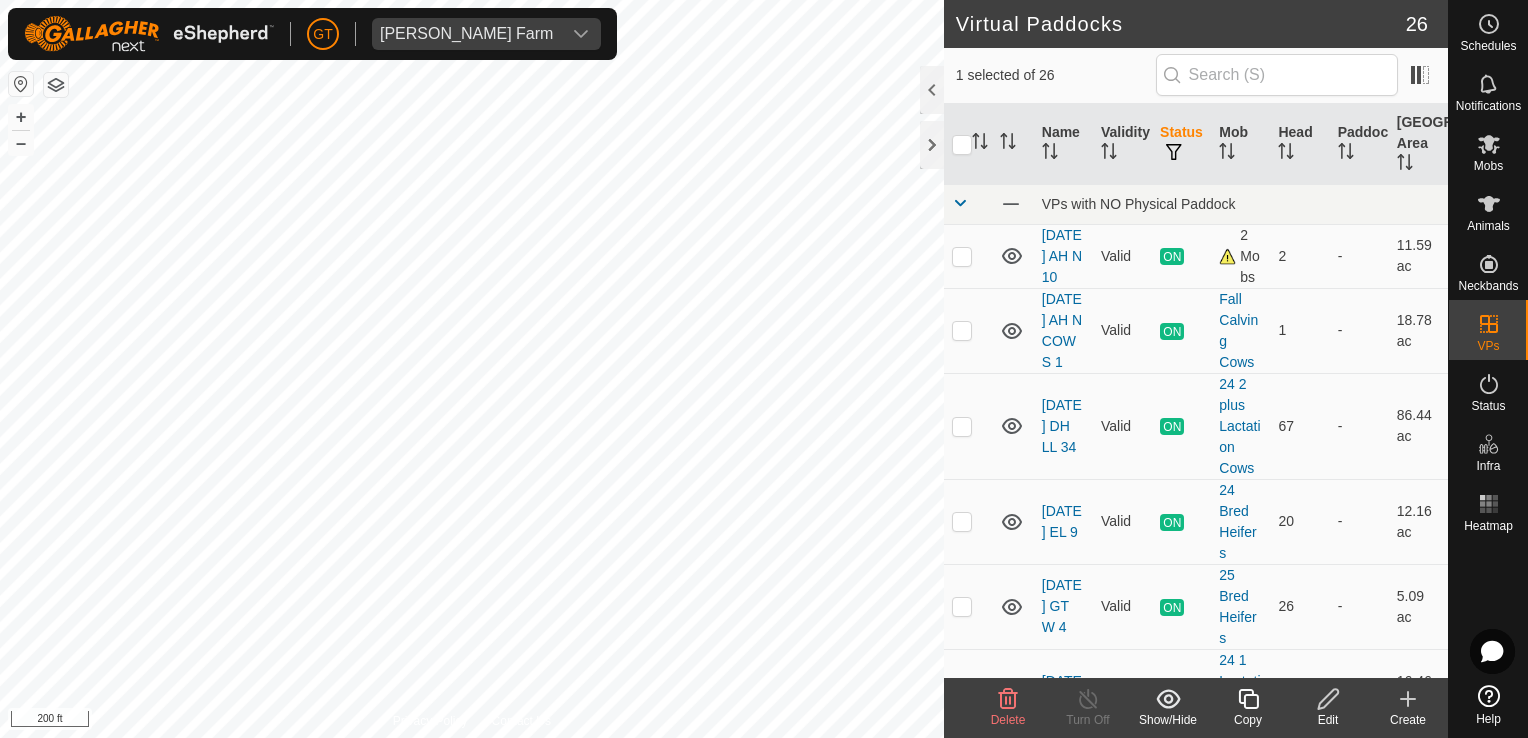 click 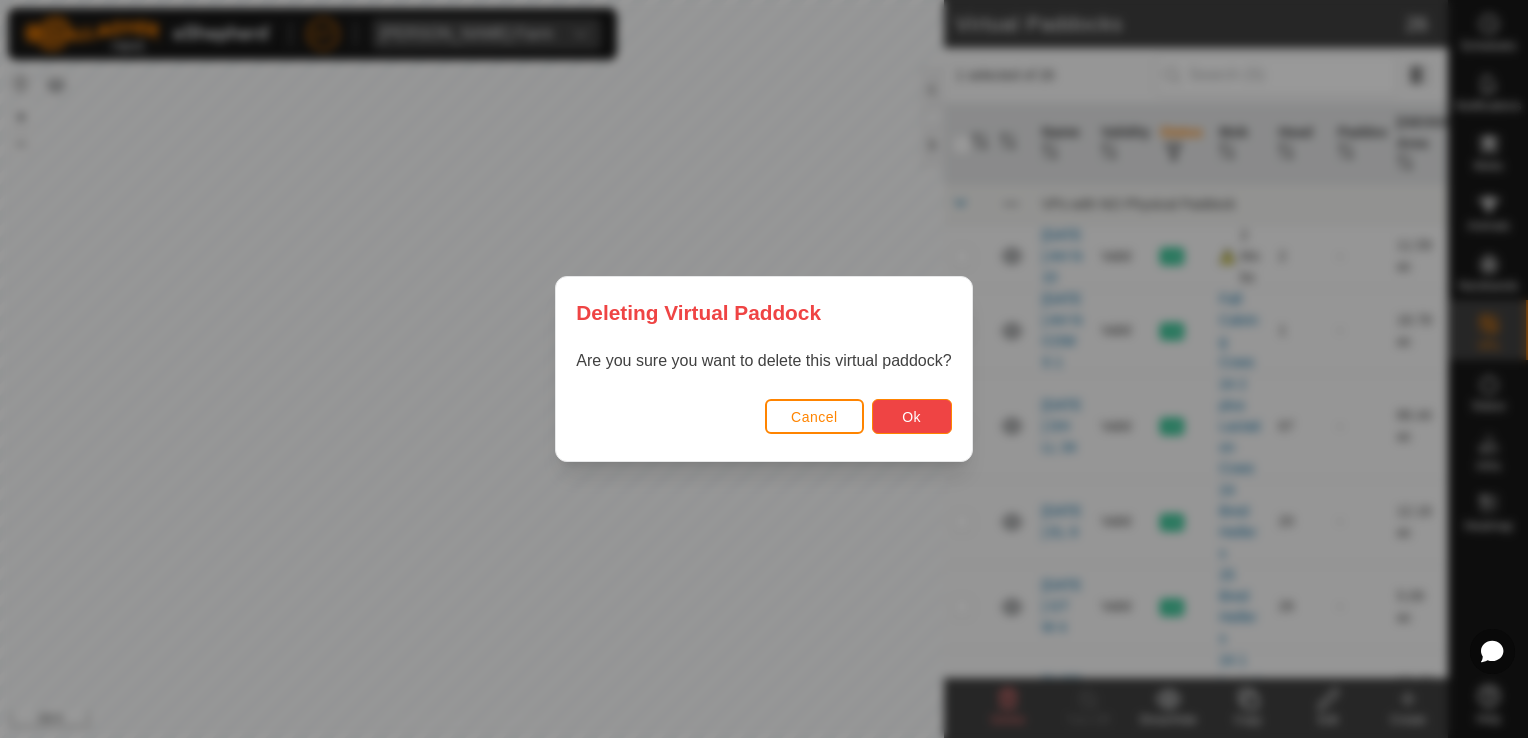 click on "Ok" at bounding box center (912, 416) 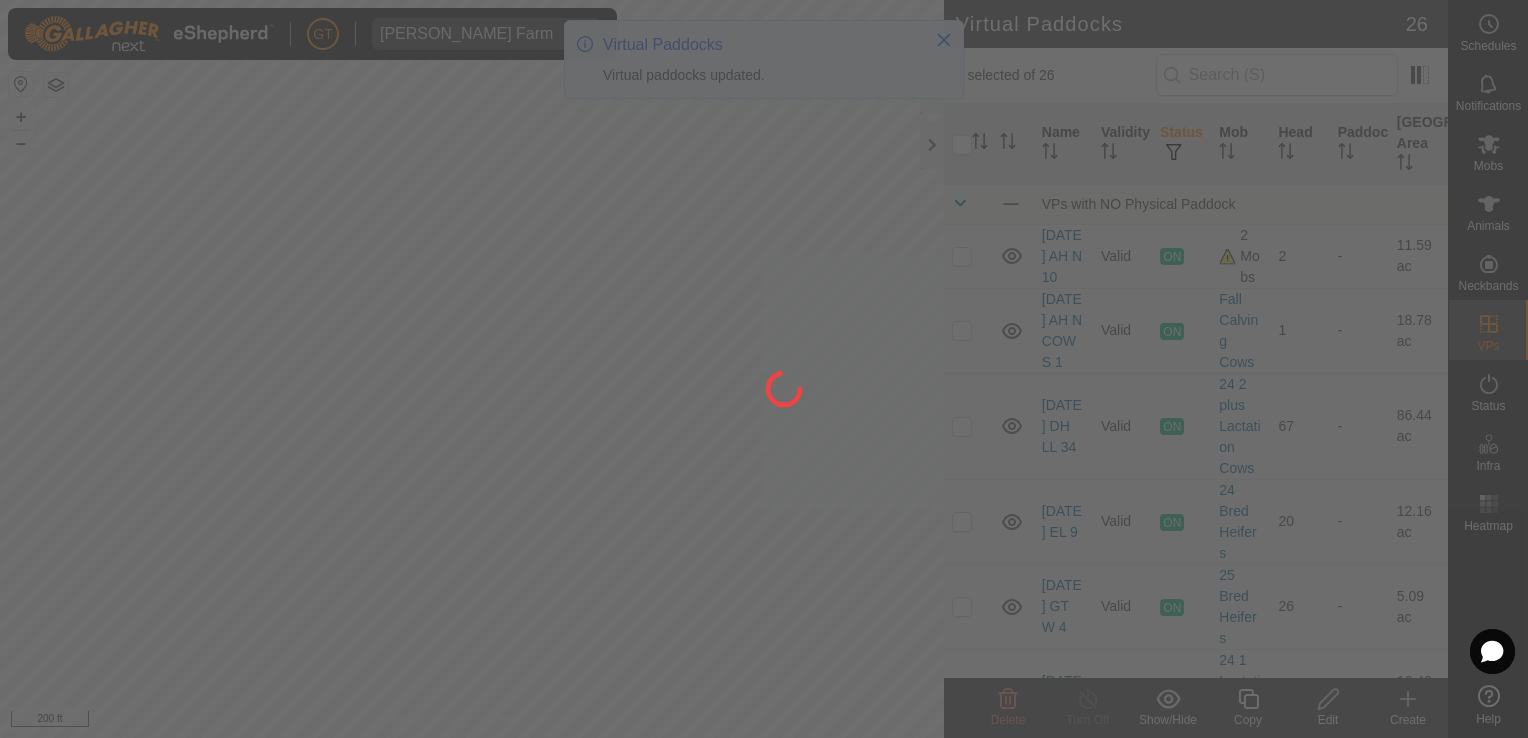 checkbox on "false" 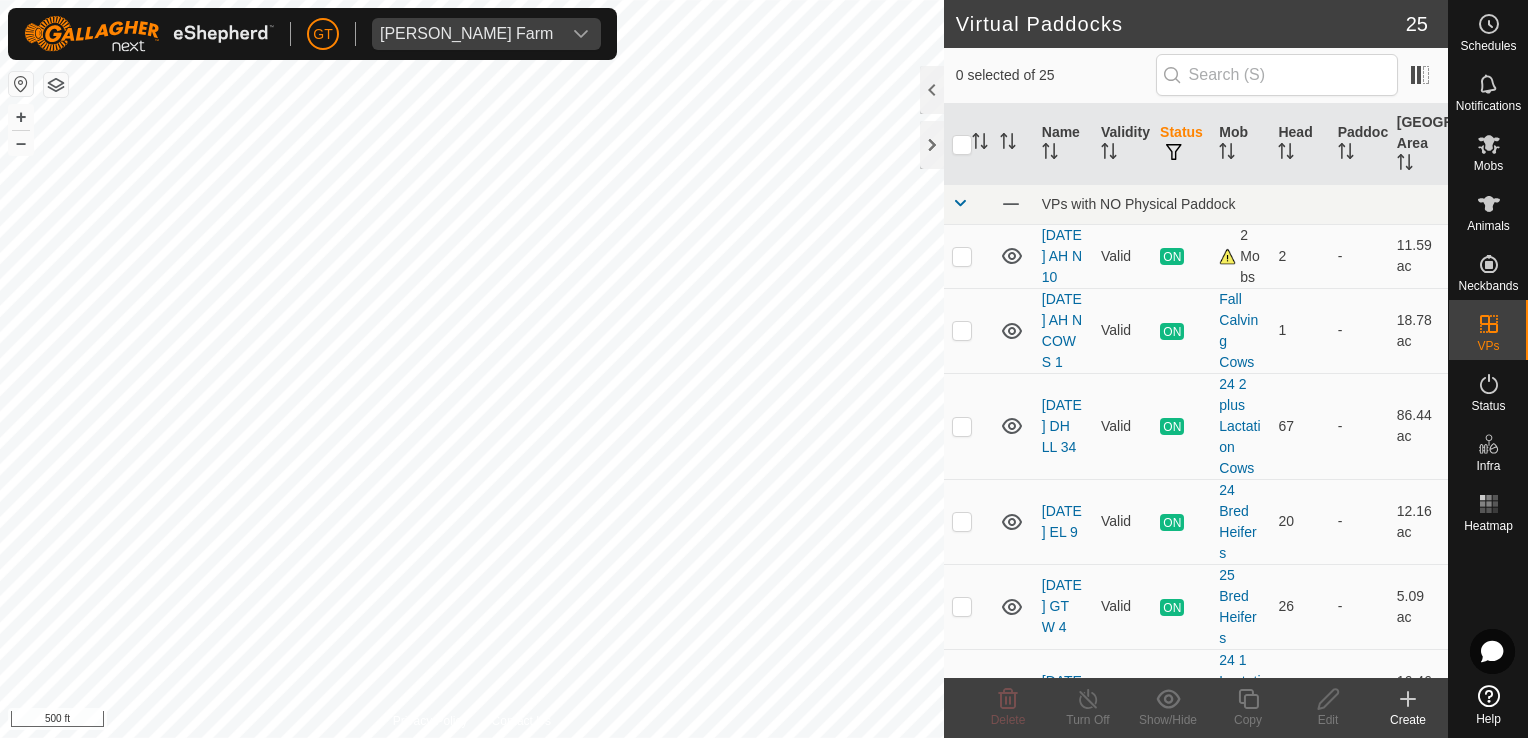 click on "Privacy Policy Contact Us
[DATE]   EL 8 Status:  OFF Type:  Inclusion Zone + – ⇧ i 500 ft" at bounding box center [472, 369] 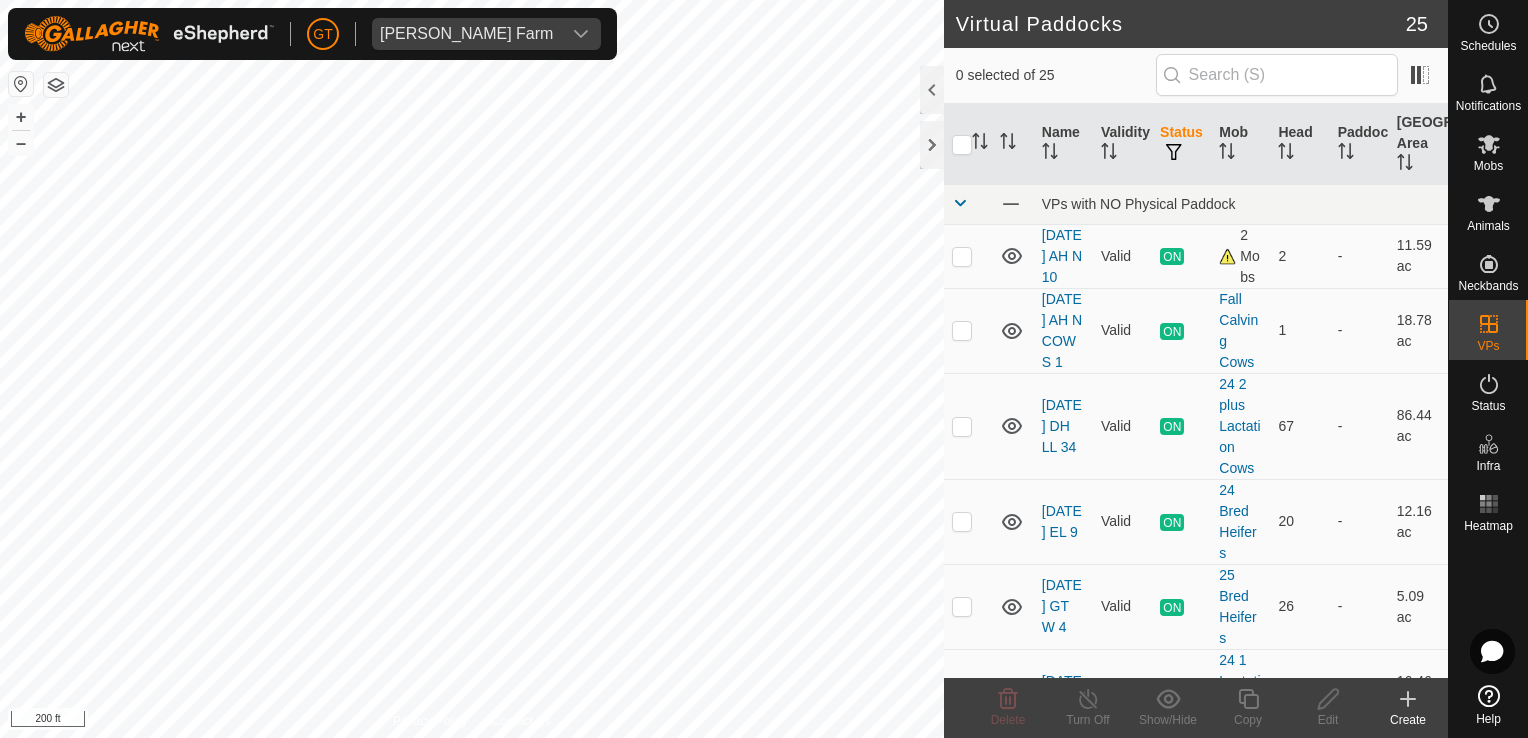 click on "[PERSON_NAME] Farm Schedules Notifications Mobs Animals Neckbands VPs Status Infra Heatmap Help Virtual Paddocks 25 0 selected of 25     Name   Validity   Status   Mob   Head   Paddock   Grazing Area   VPs with NO Physical Paddock  [DATE]   AH N 10  Valid  ON  2 Mobs   2   -   11.59 ac  [DATE]   AH  N COWS 1  Valid  ON  Fall Calving Cows   1   -   18.78 ac  [DATE]   DH LL 34  Valid  ON  24 2 plus Lactation Cows   67   -   86.44 ac  [DATE]   EL 9  Valid  ON  24 Bred Heifers   20   -   12.16 ac  [DATE]   GT W 4  Valid  ON  25 Bred Heifers   26   -   5.09 ac  [DATE]   LL 39  Valid  ON  24 1 Lactation Cows   21   -   16.46 ac  [DATE]   EL  C 1  Valid  ON  24 Bred Heifers   20   -   11.14 ac  [DATE]  BS  N 1  Valid  OFF  -   0   -   7.88 ac  [DATE]   LL  SW 9  Valid  OFF  -   0   -   6 ac  [DATE] 075904  Valid  OFF  -   0   -   4.79 ac  [DATE]   BS  N  2  Valid  OFF  -   0   -   12.11 ac  [DATE]  BS N 3  Valid  OFF  -   0   -   8.55 ac   Valid  OFF  -   0   -" at bounding box center [764, 369] 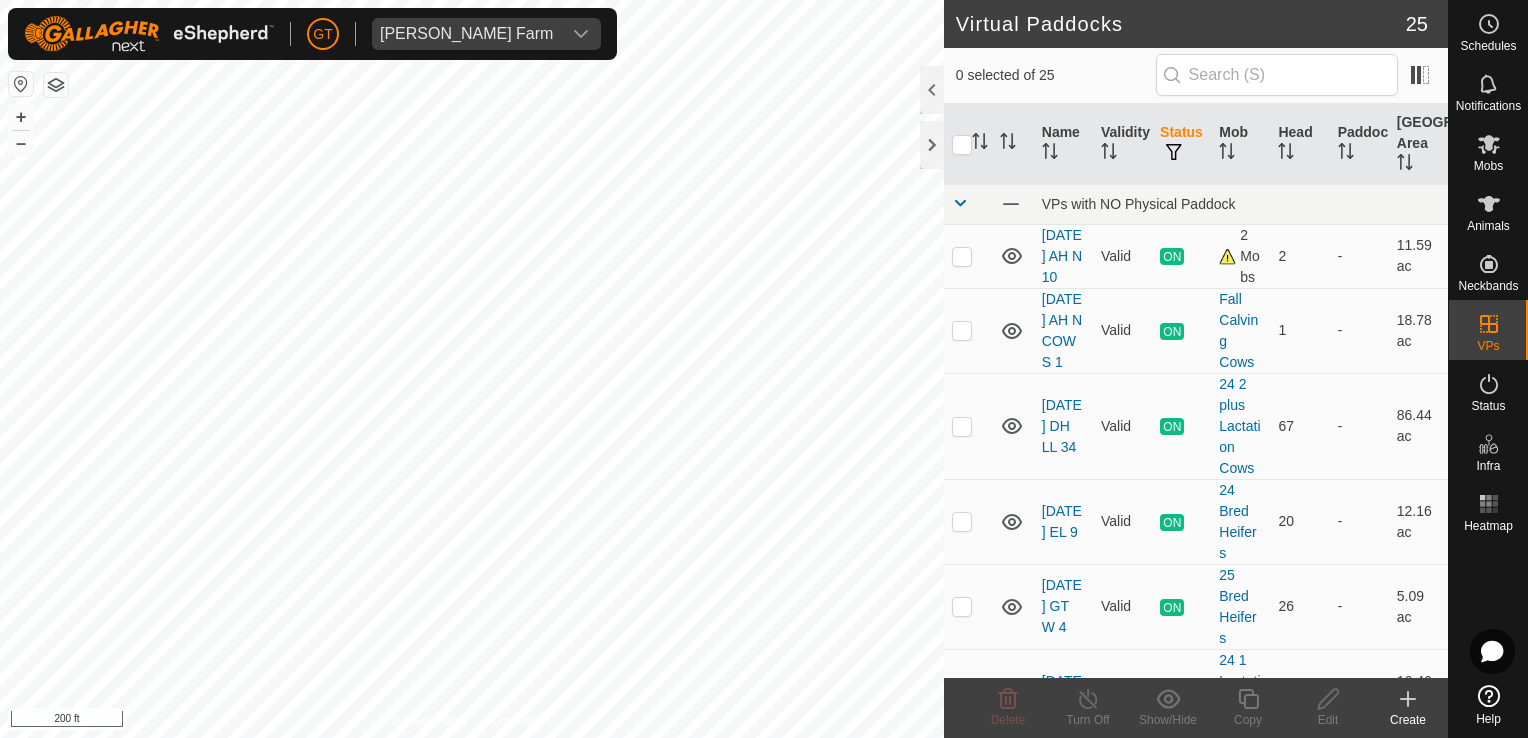 checkbox on "true" 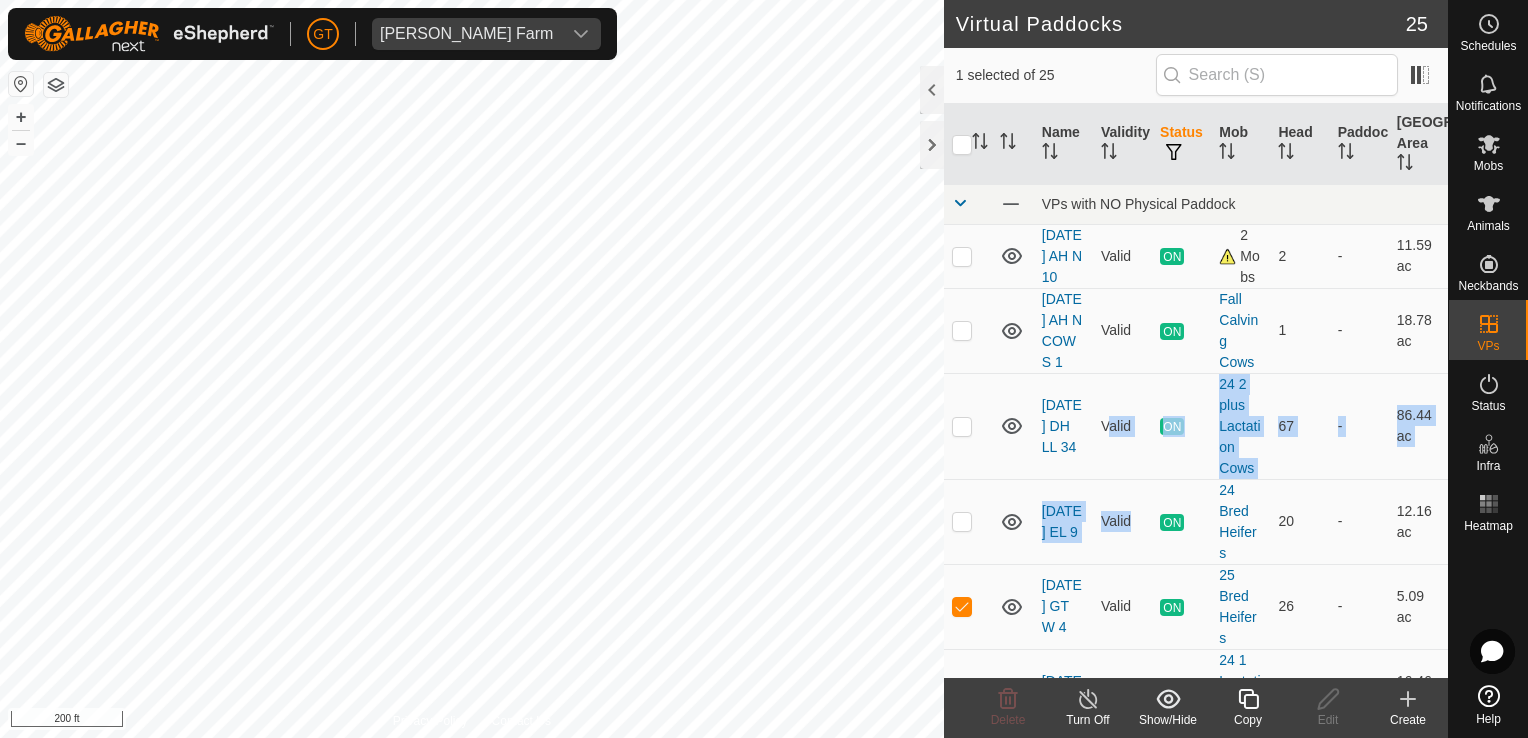 drag, startPoint x: 1120, startPoint y: 503, endPoint x: 1100, endPoint y: 442, distance: 64.195015 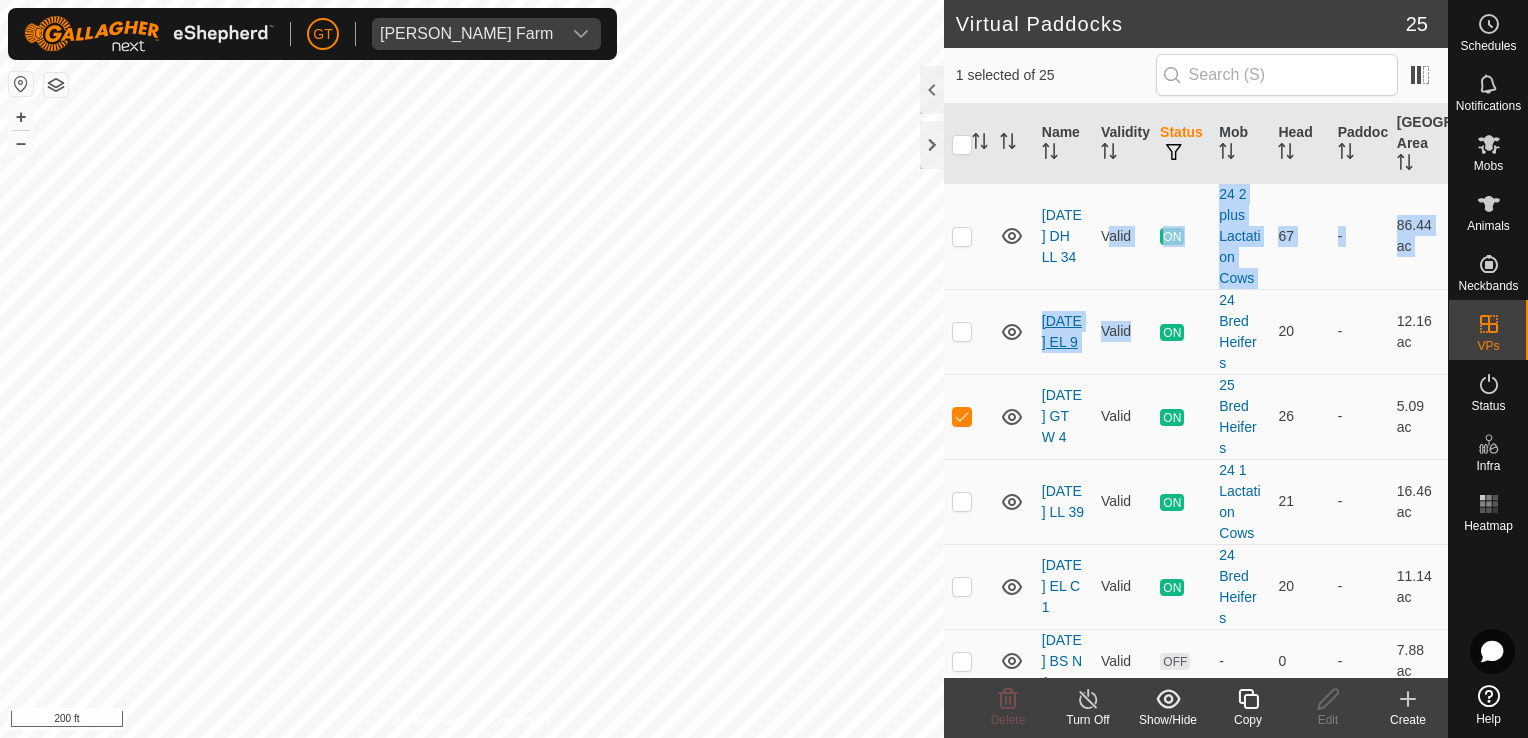 scroll, scrollTop: 200, scrollLeft: 0, axis: vertical 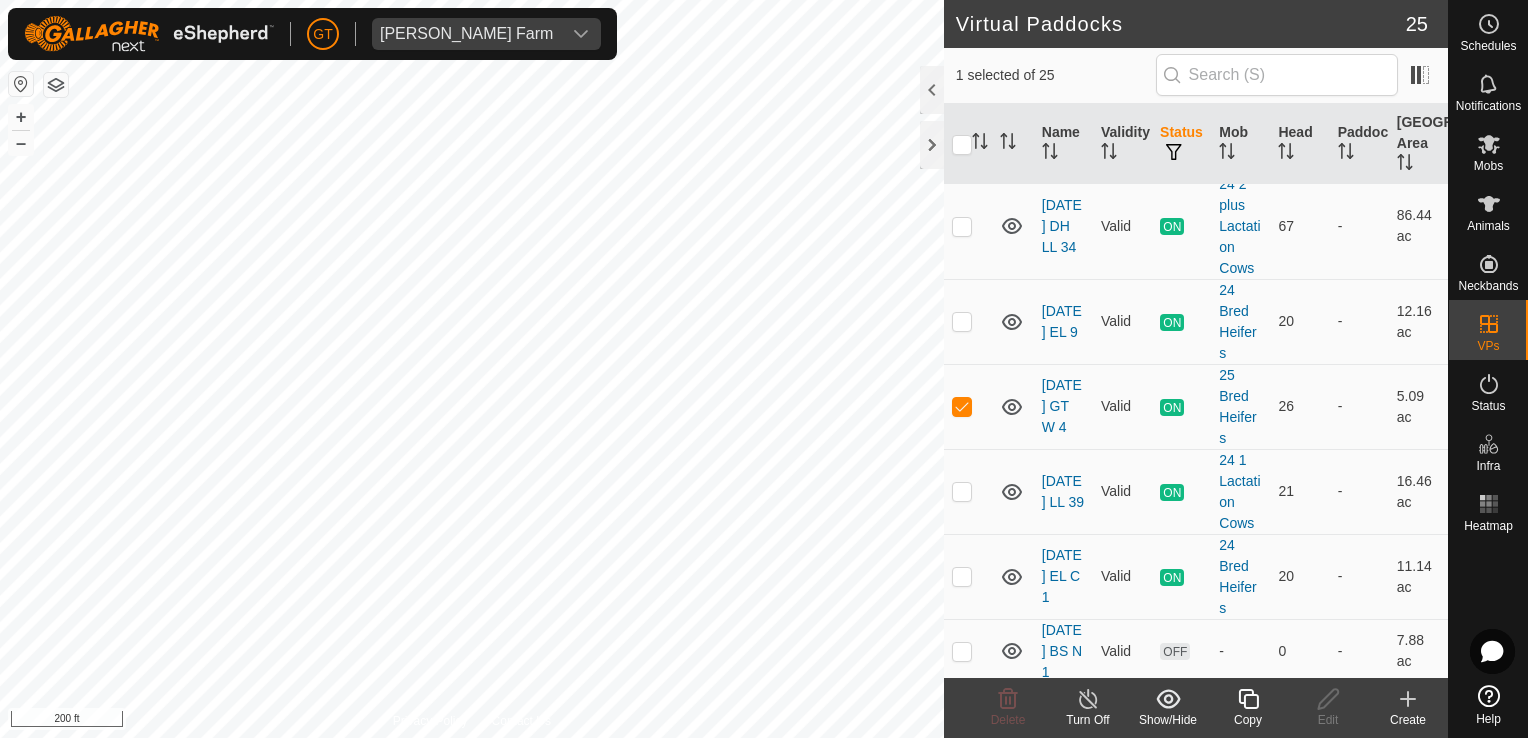 click 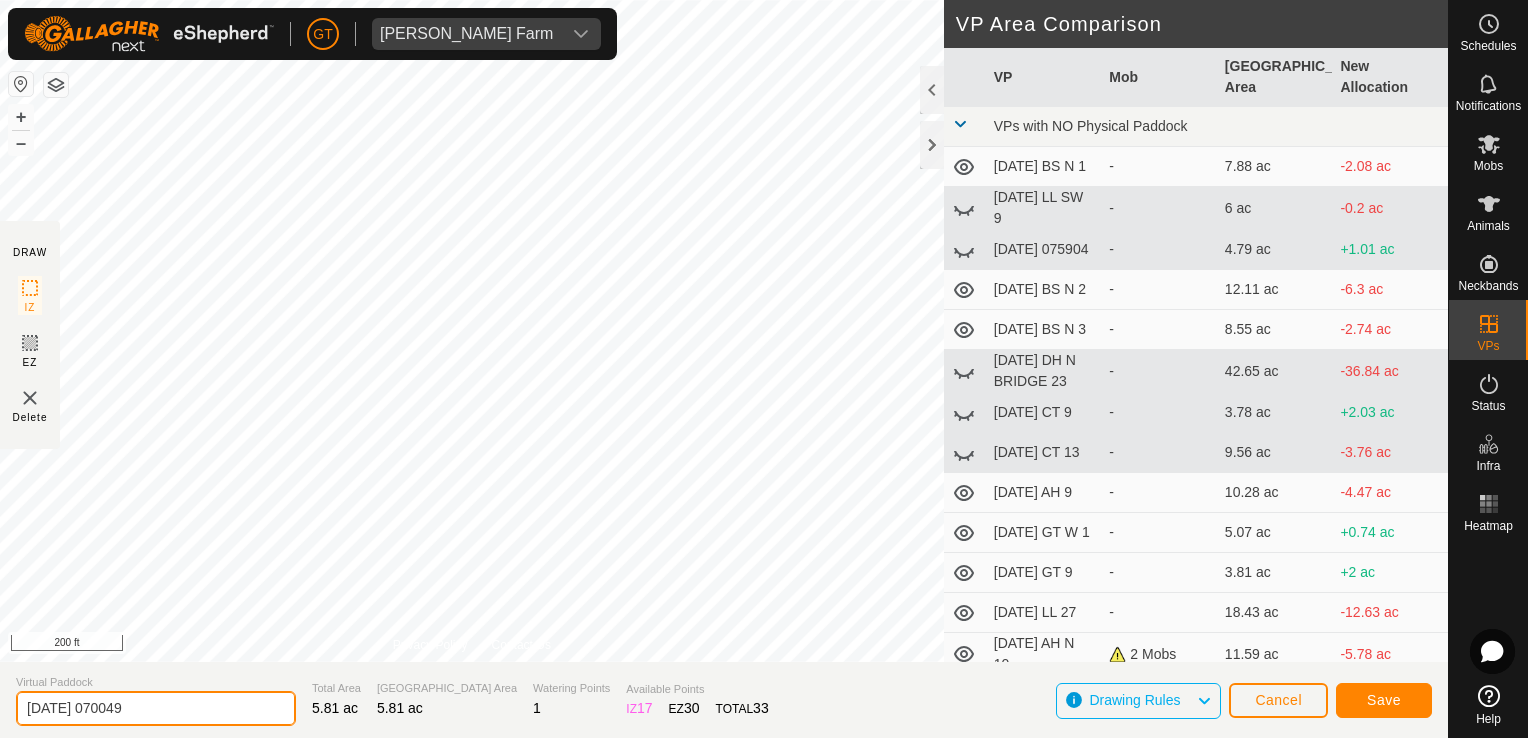 click on "[DATE] 070049" 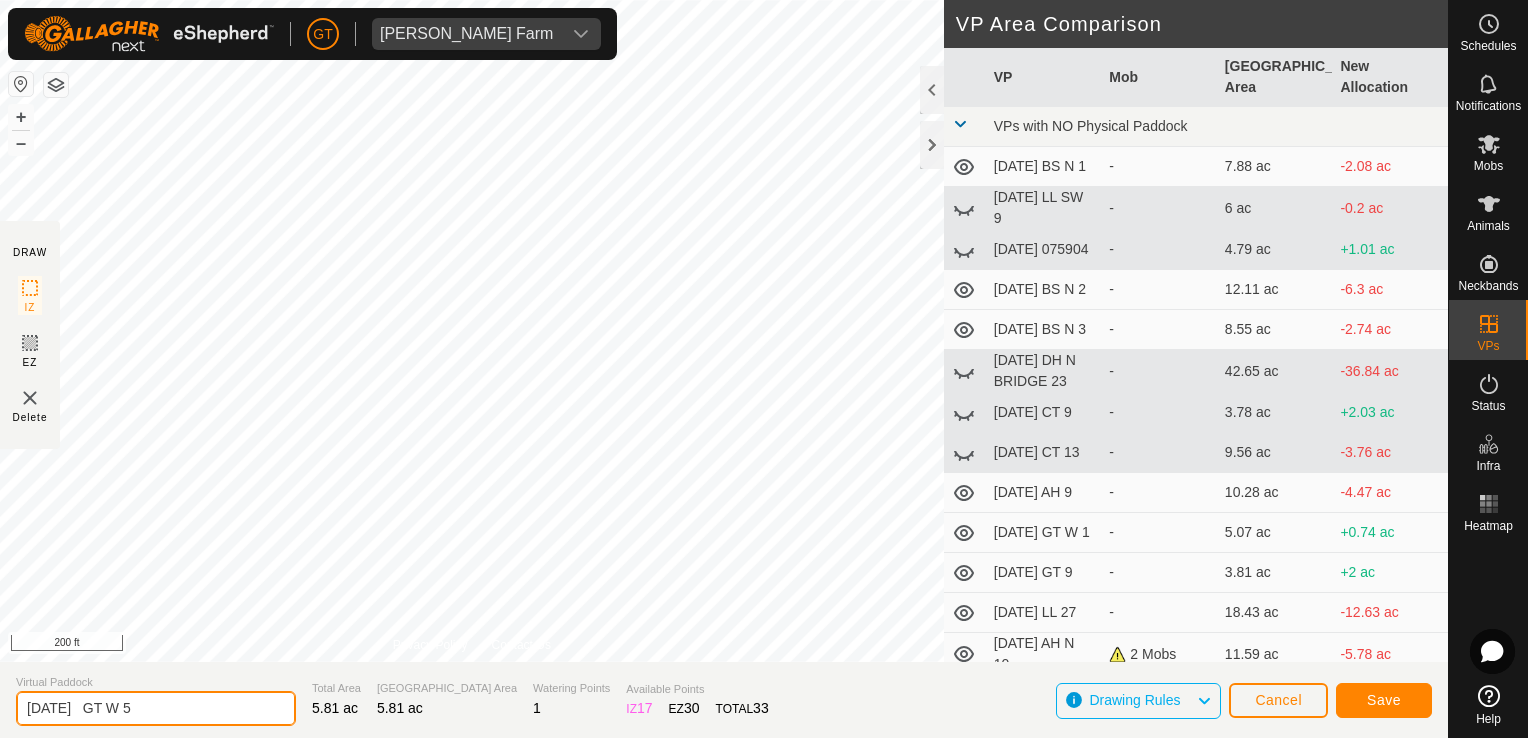 type on "[DATE]   GT W 5" 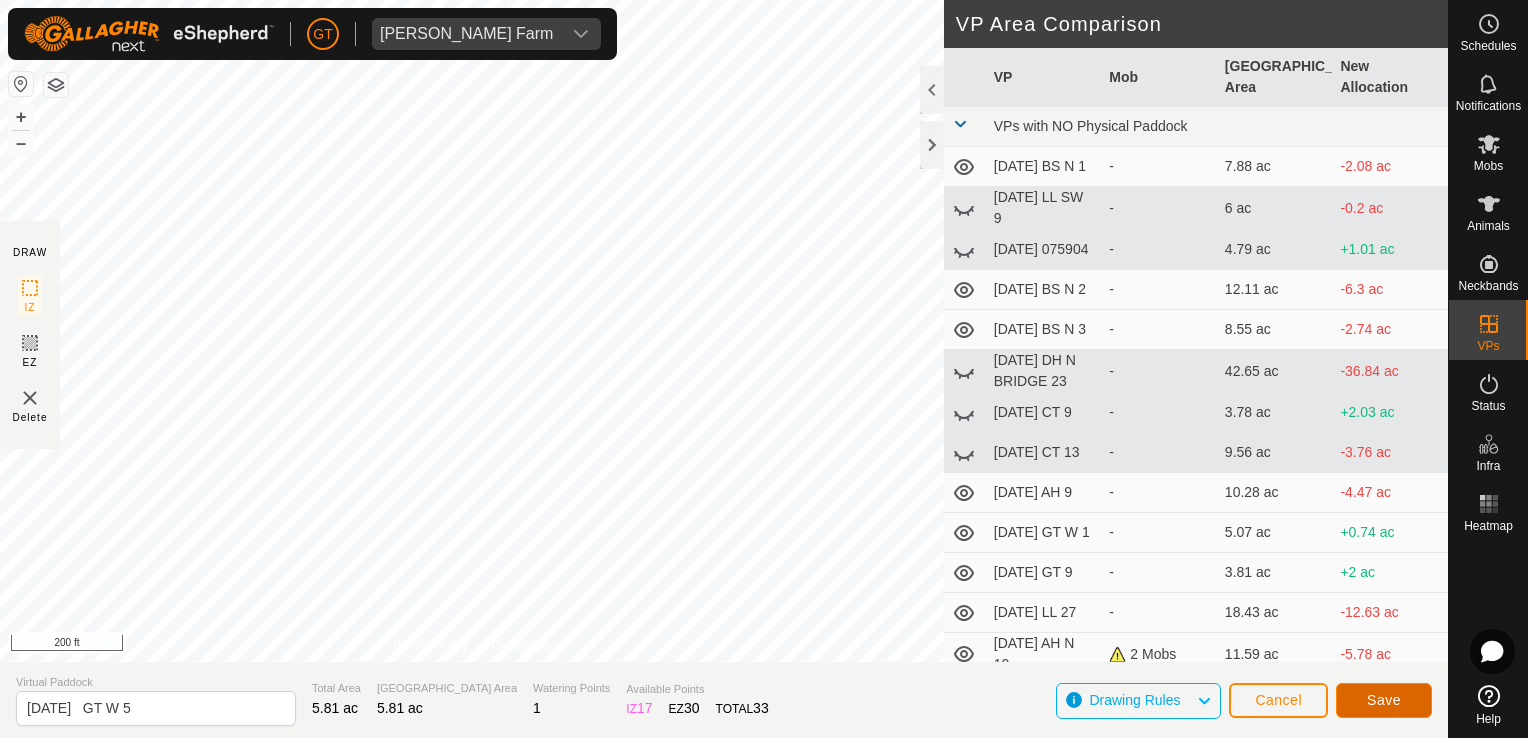 click on "Save" 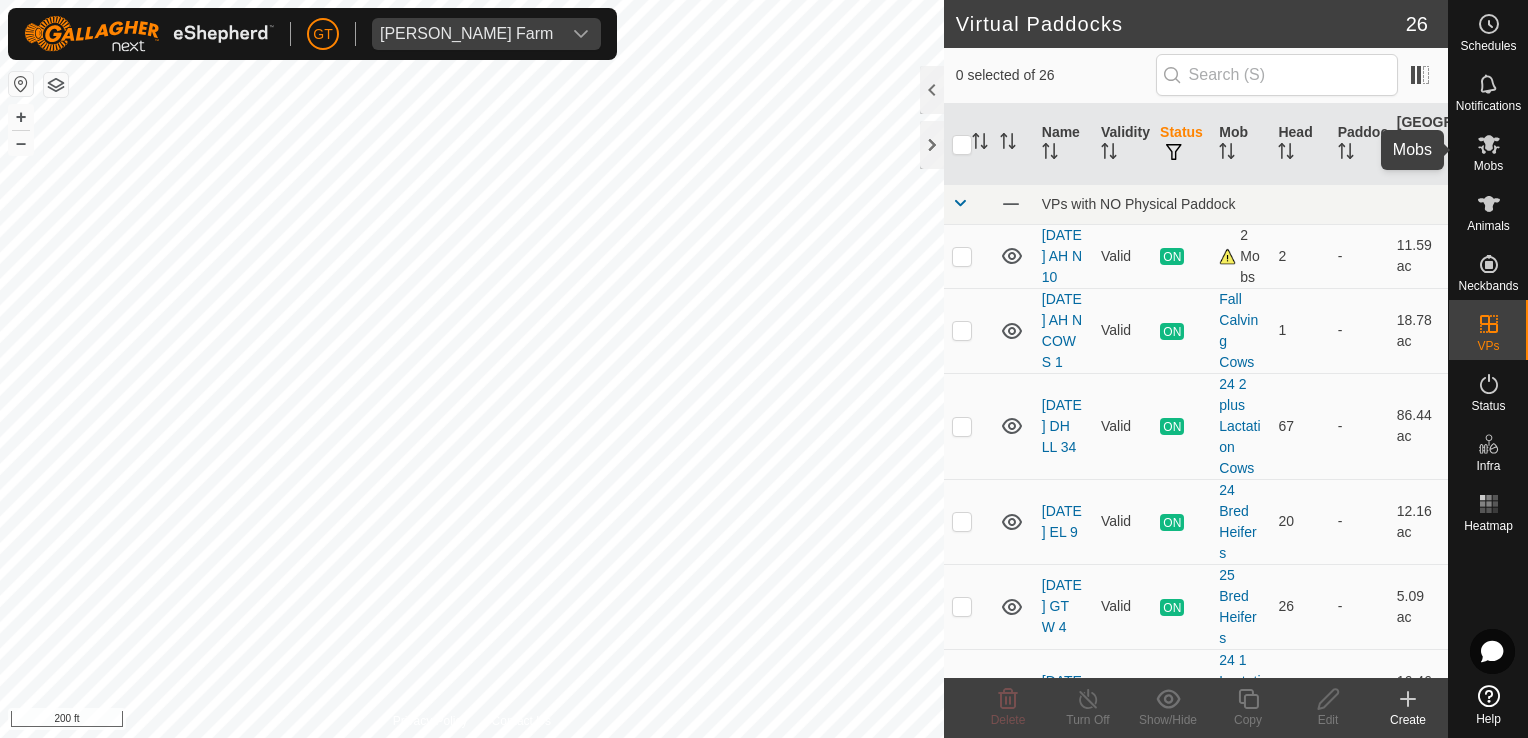 click 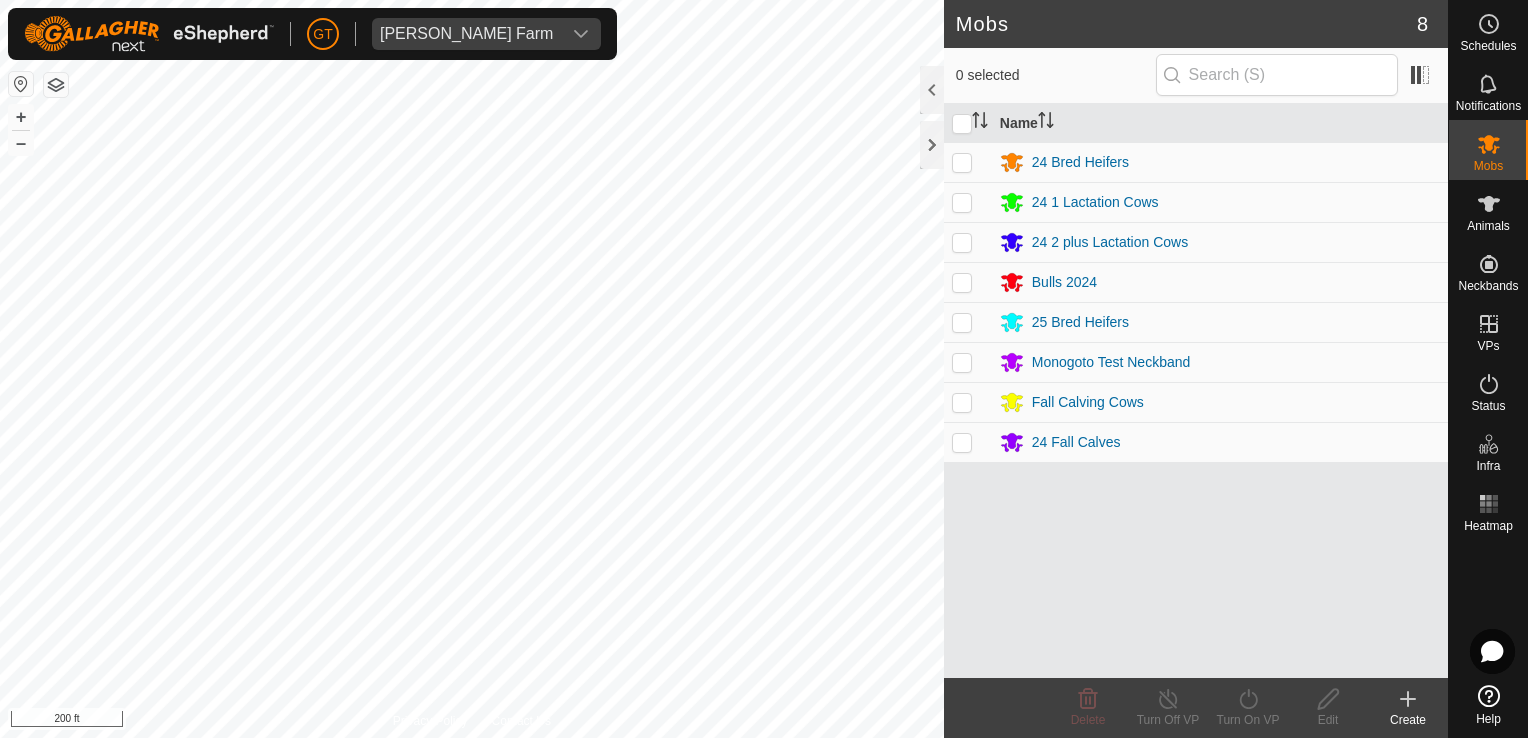 click at bounding box center [962, 322] 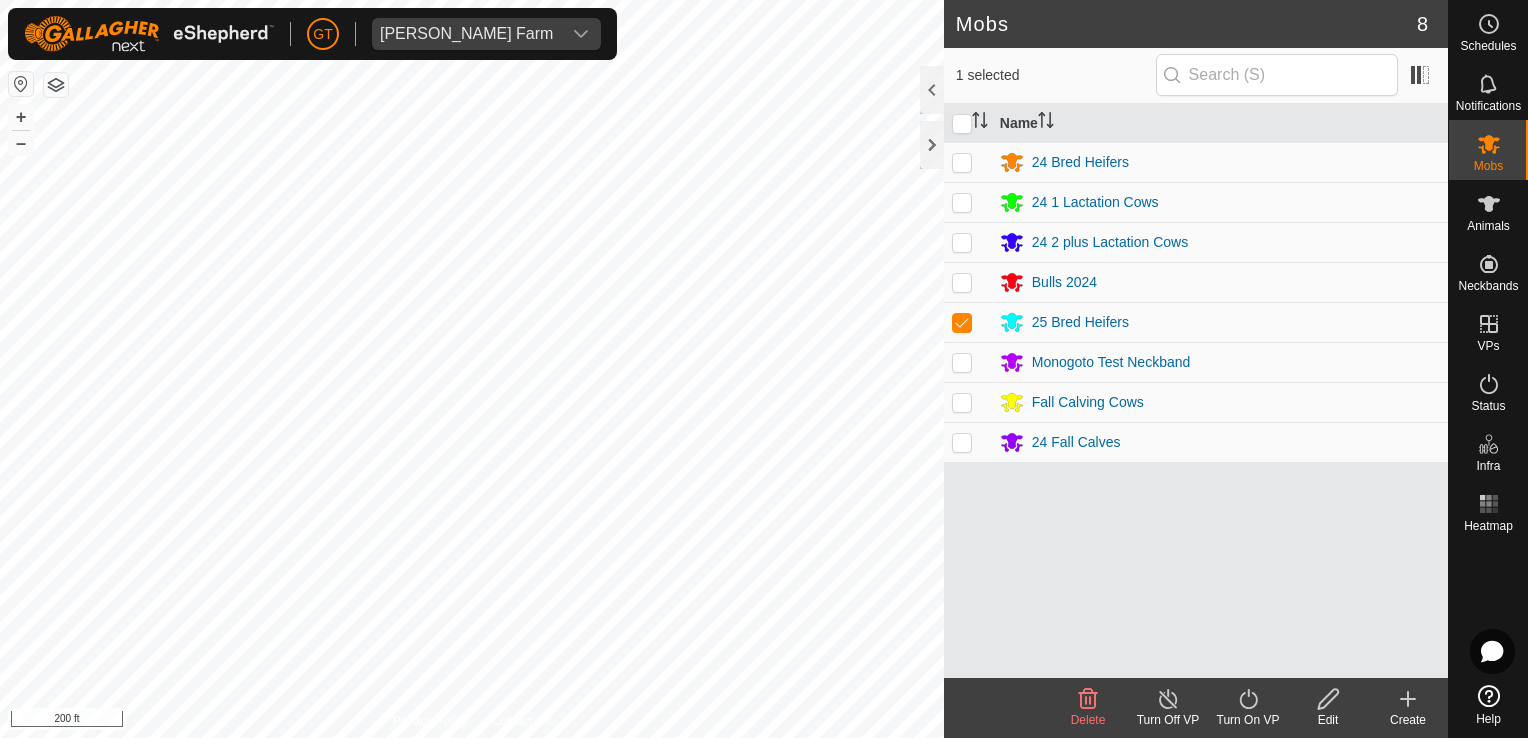 click 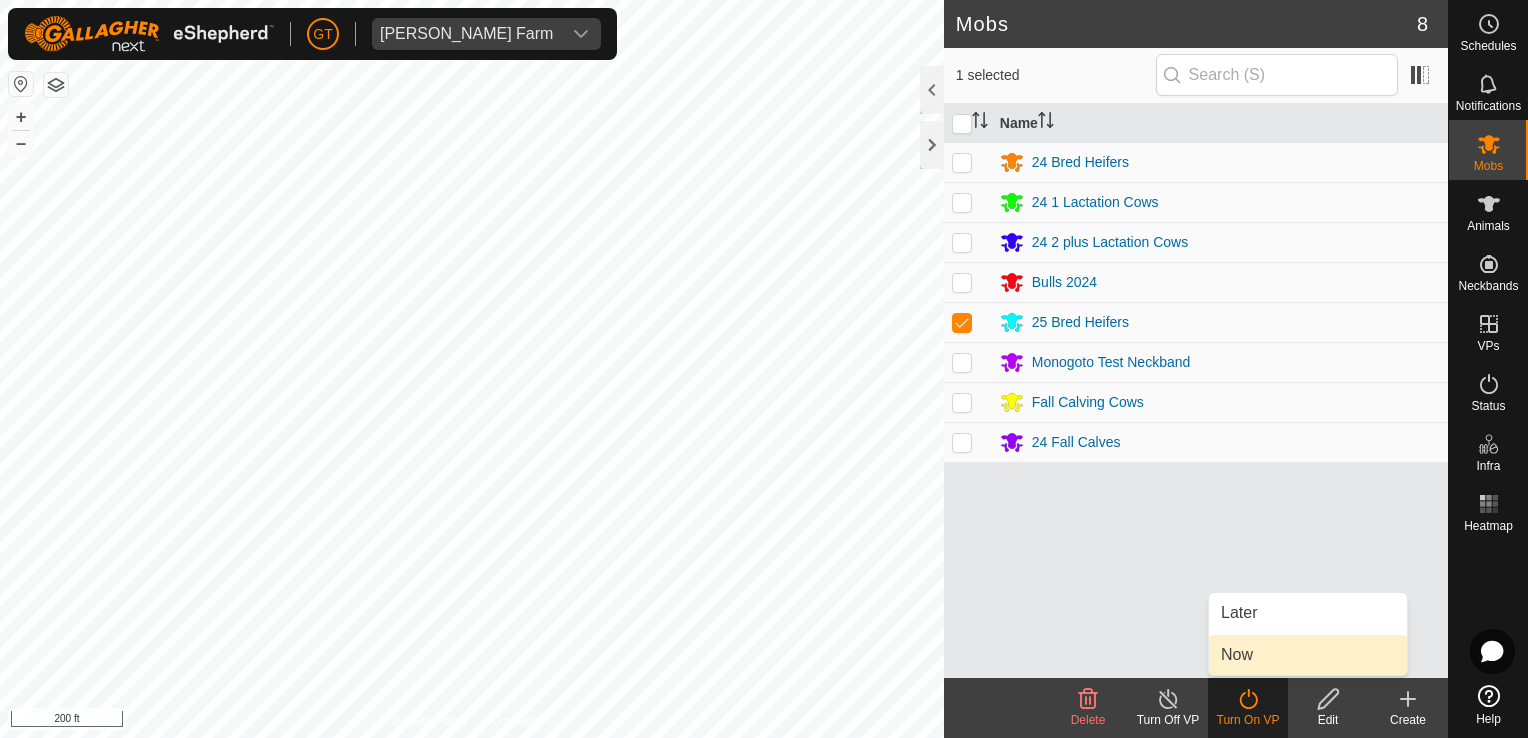 click on "Now" at bounding box center [1308, 655] 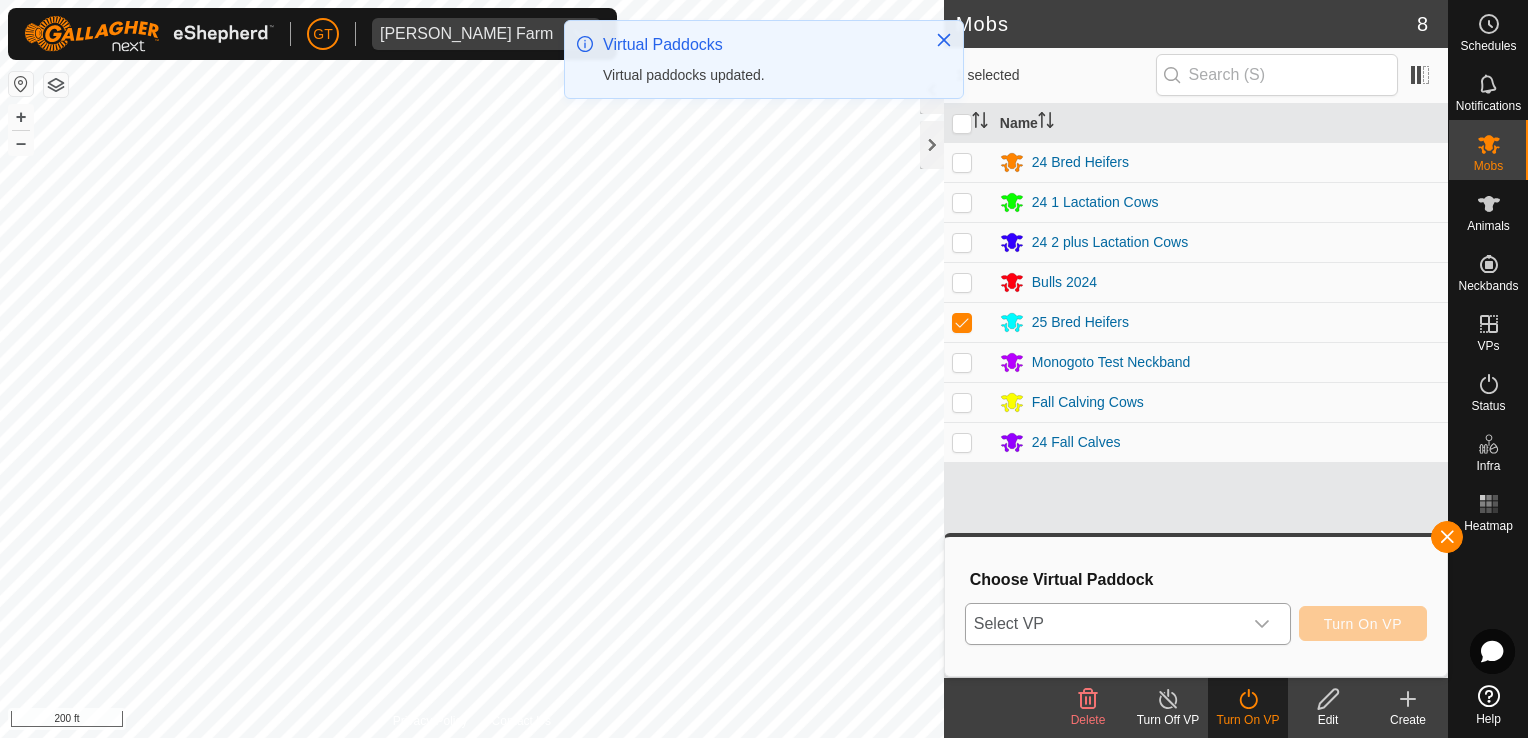 click 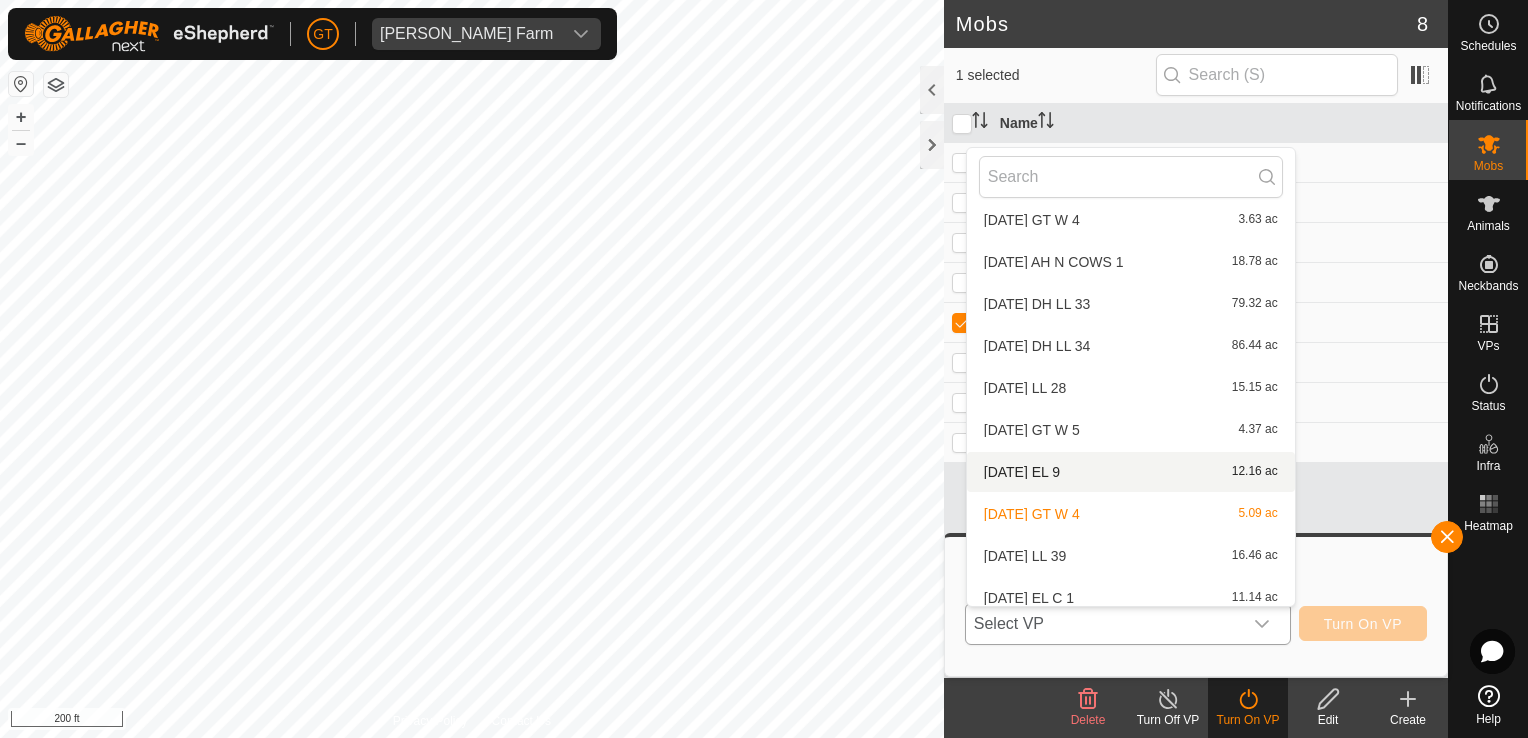 scroll, scrollTop: 736, scrollLeft: 0, axis: vertical 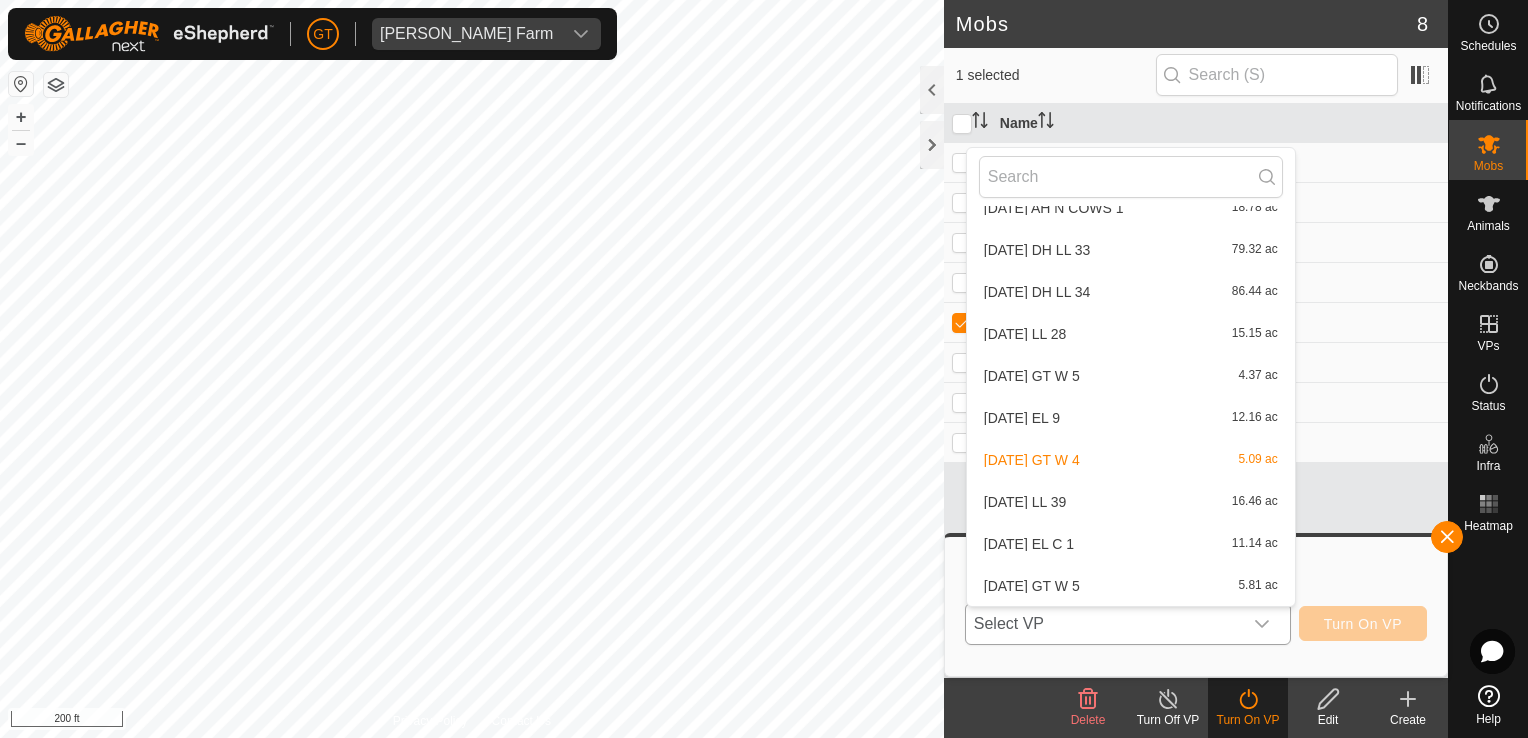 click on "[DATE]   GT W 5  5.81 ac" at bounding box center [1131, 586] 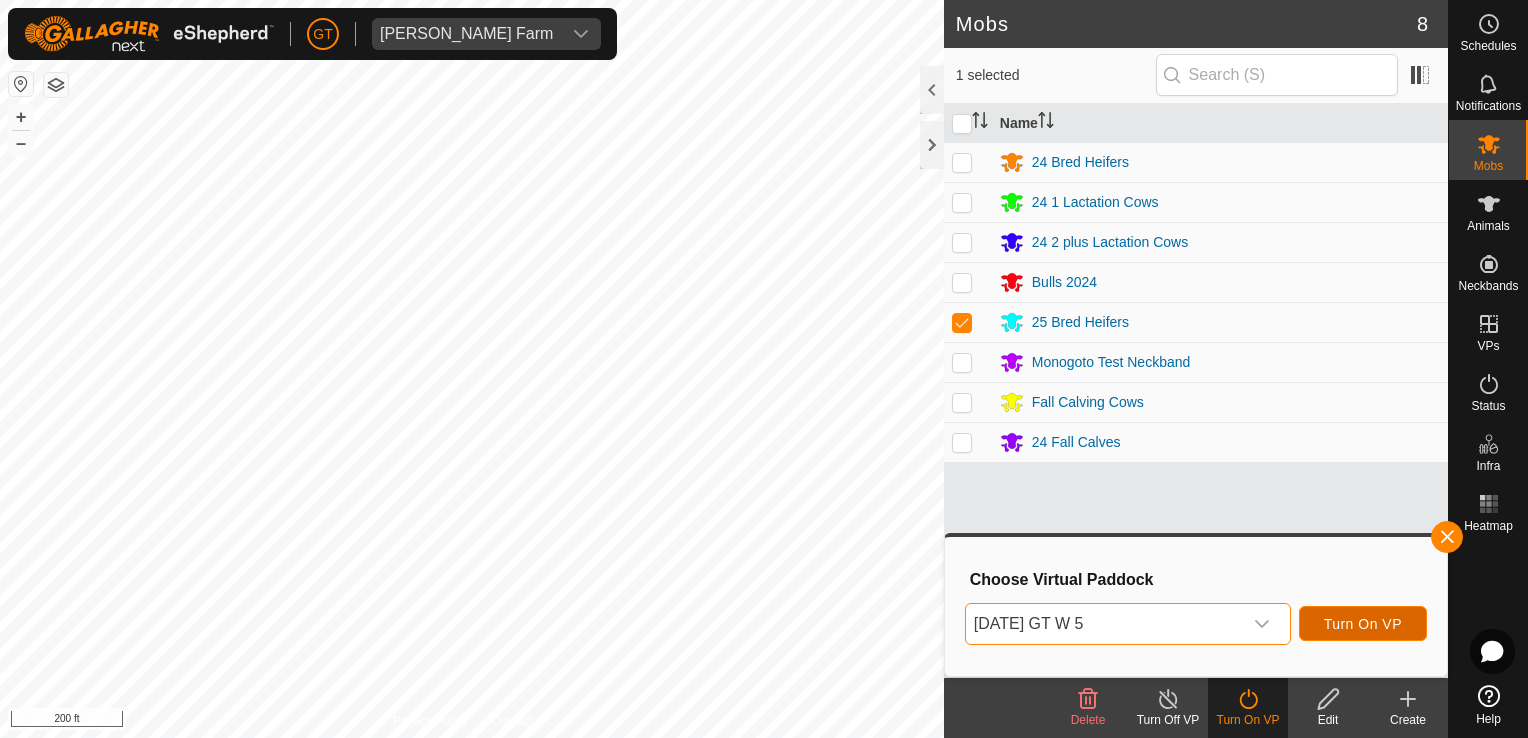 click on "Turn On VP" at bounding box center (1363, 624) 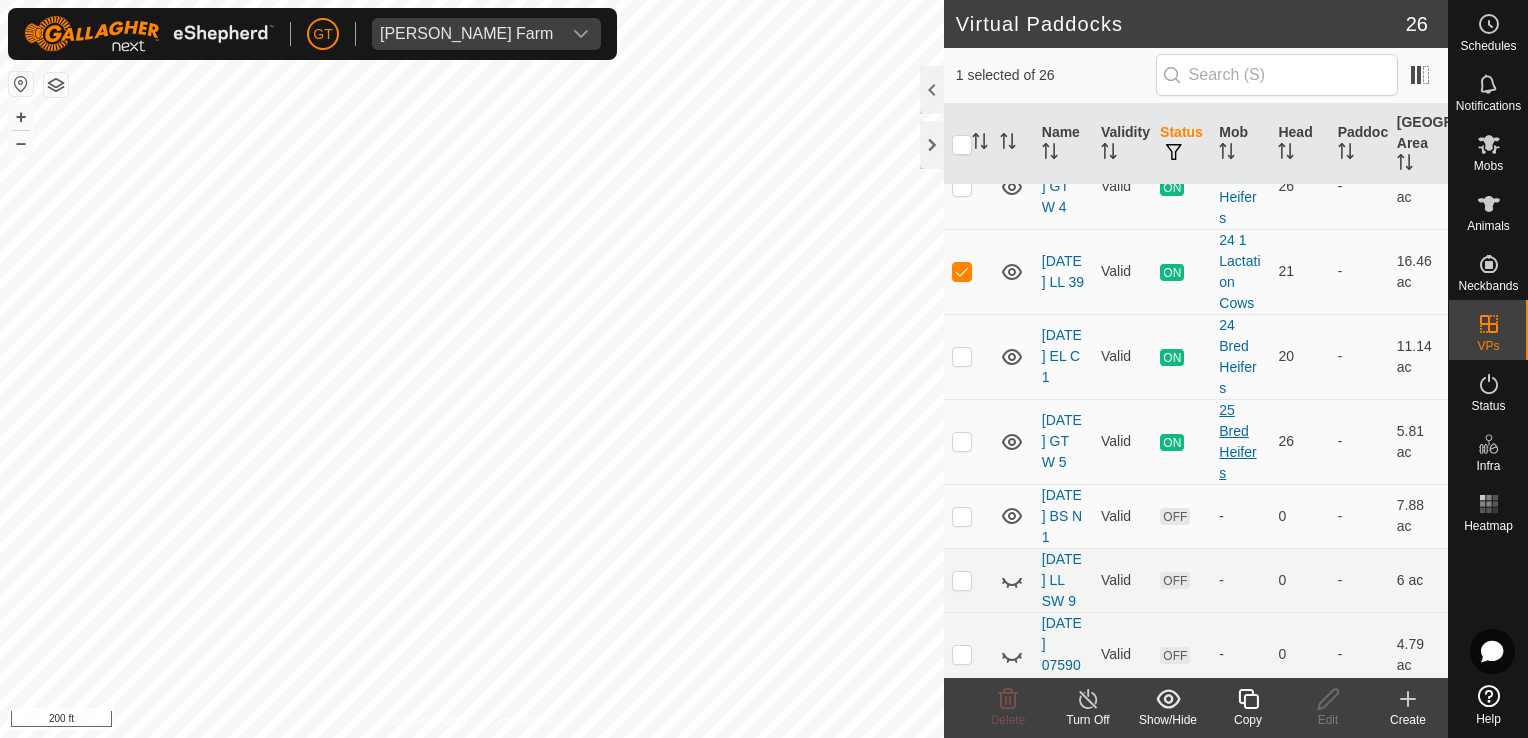 scroll, scrollTop: 500, scrollLeft: 0, axis: vertical 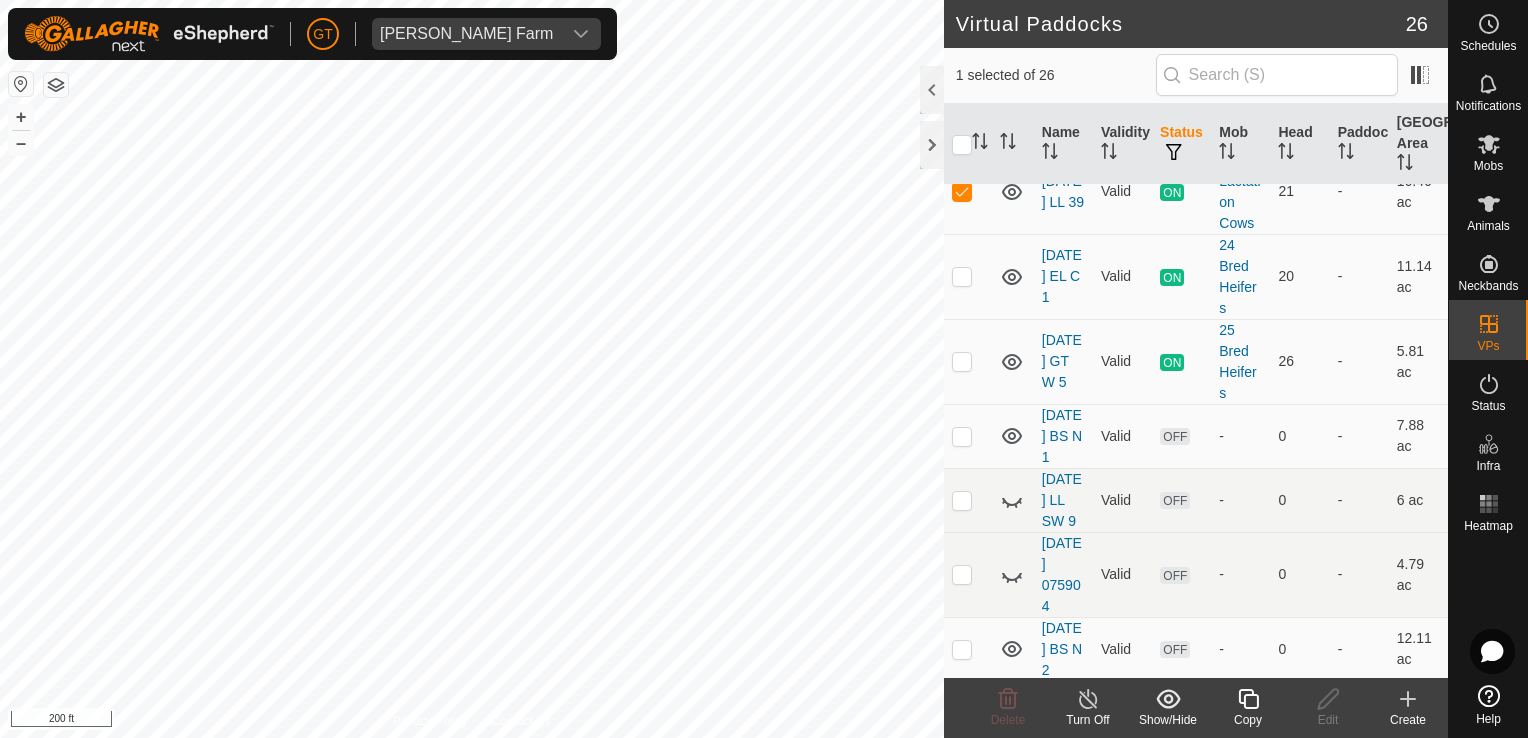 click 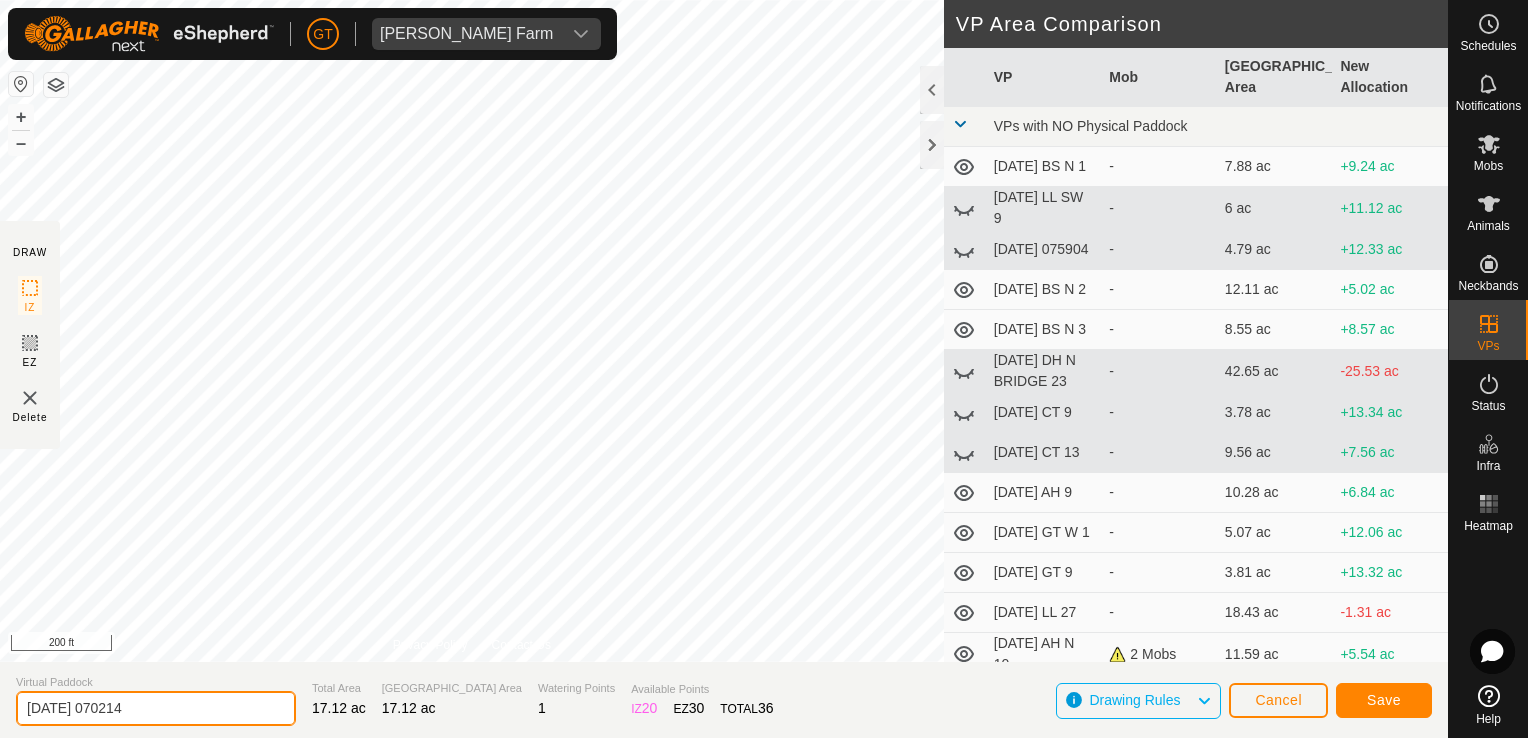 click on "[DATE] 070214" 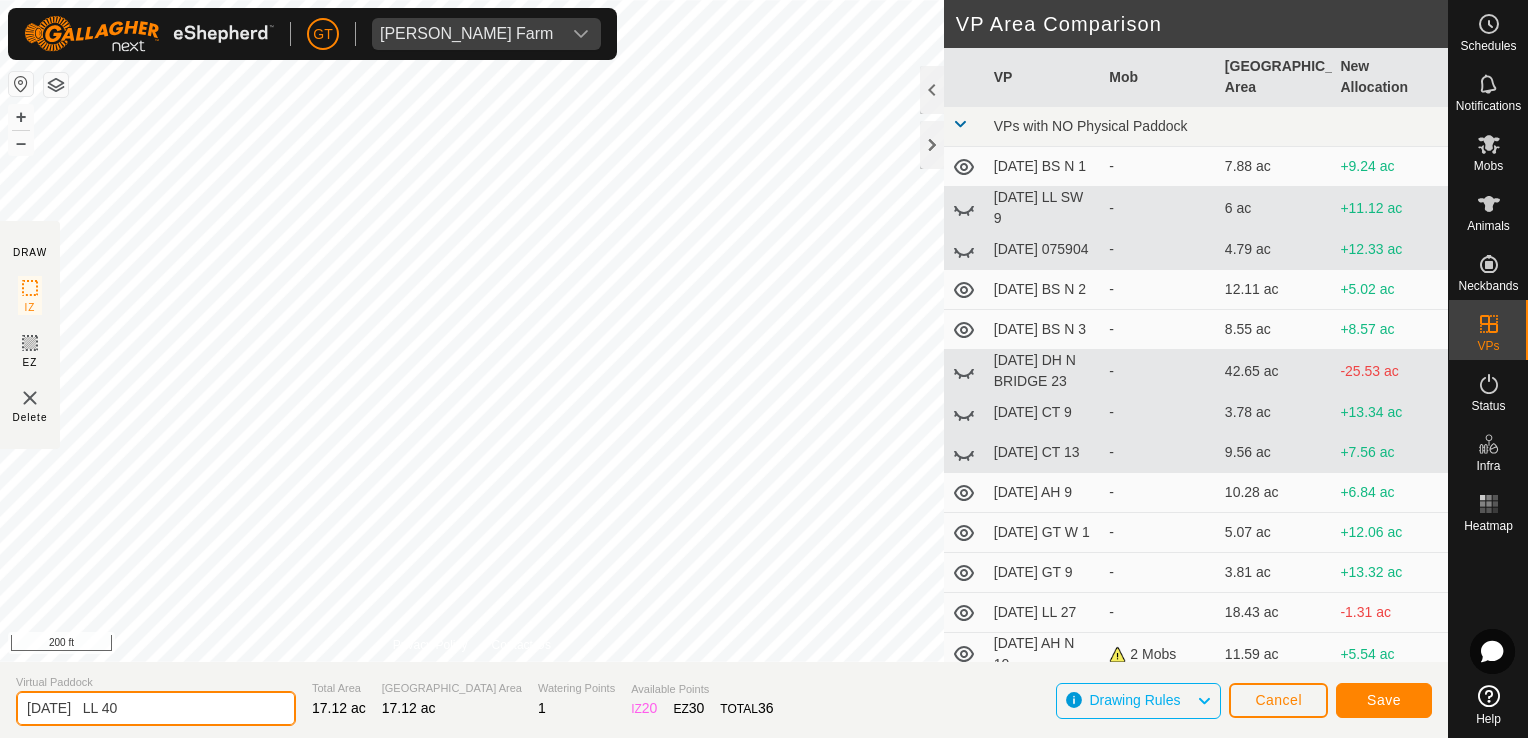 type on "[DATE]   LL 40" 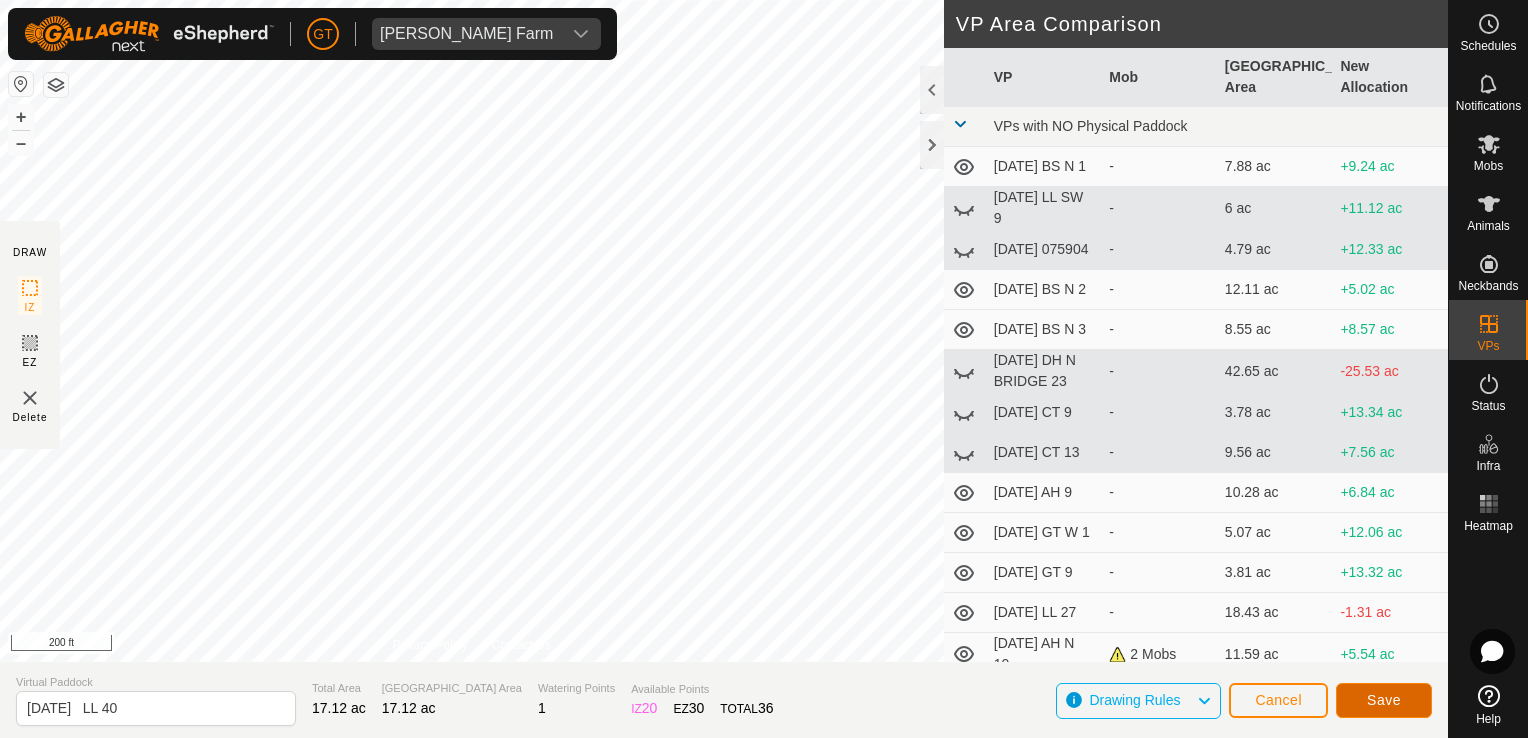 click on "Save" 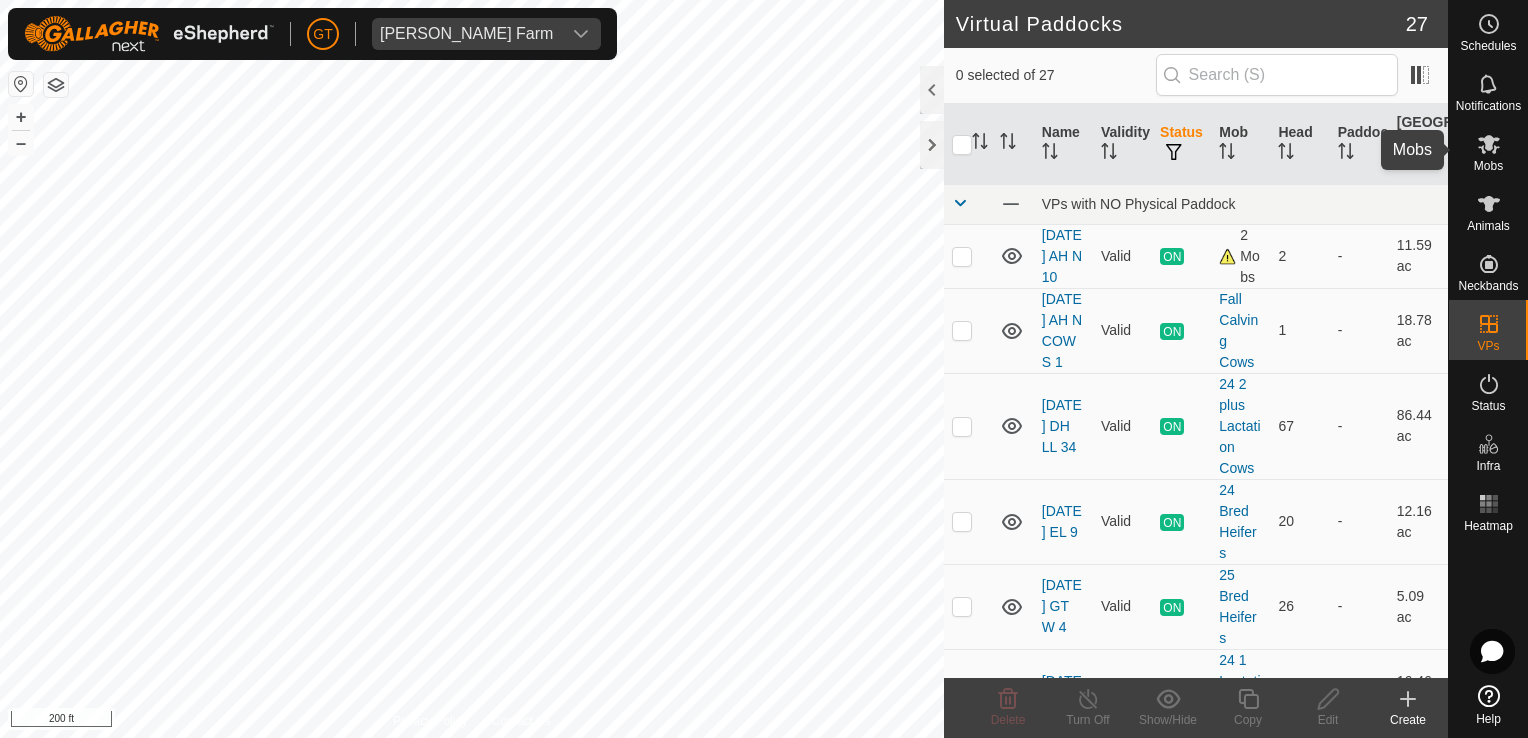 click 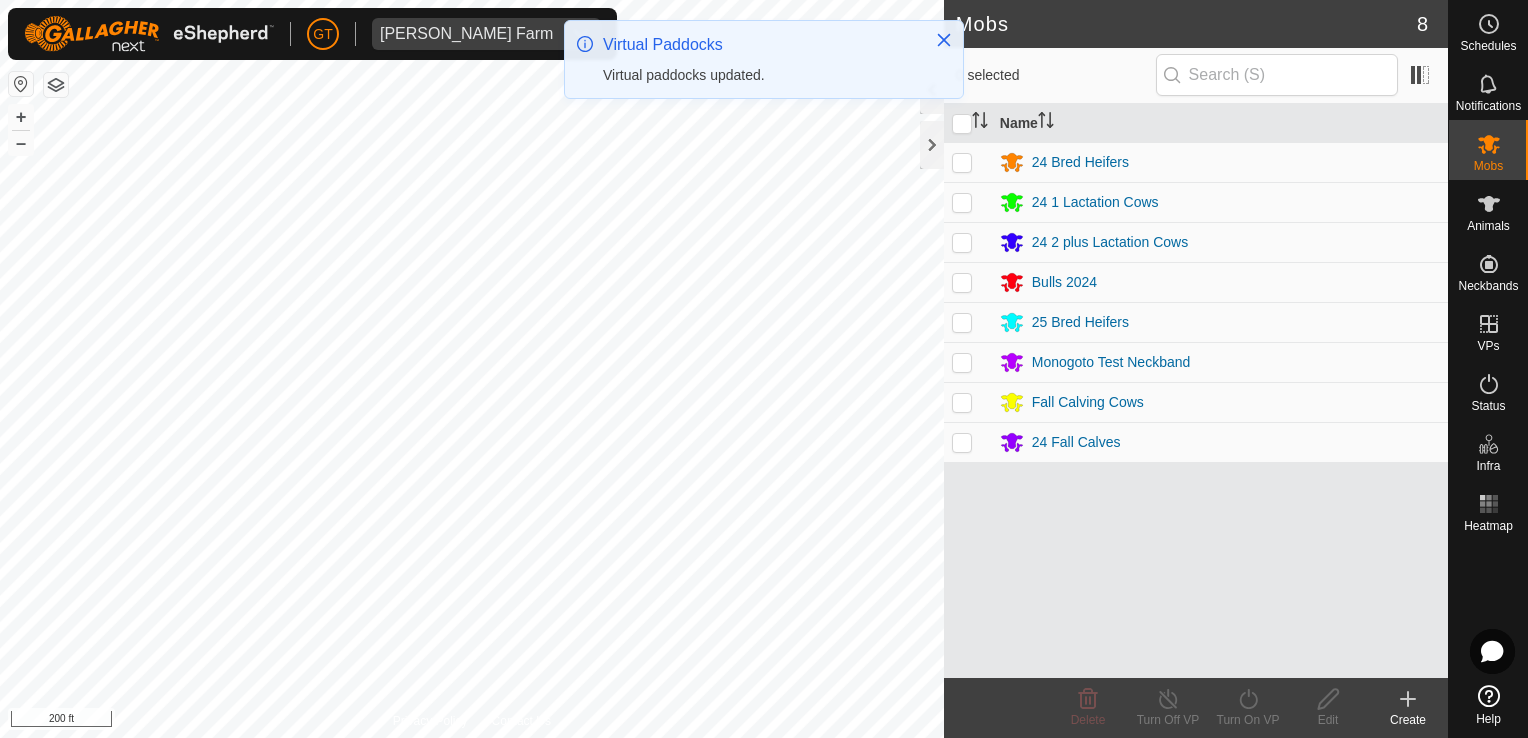 click at bounding box center [962, 202] 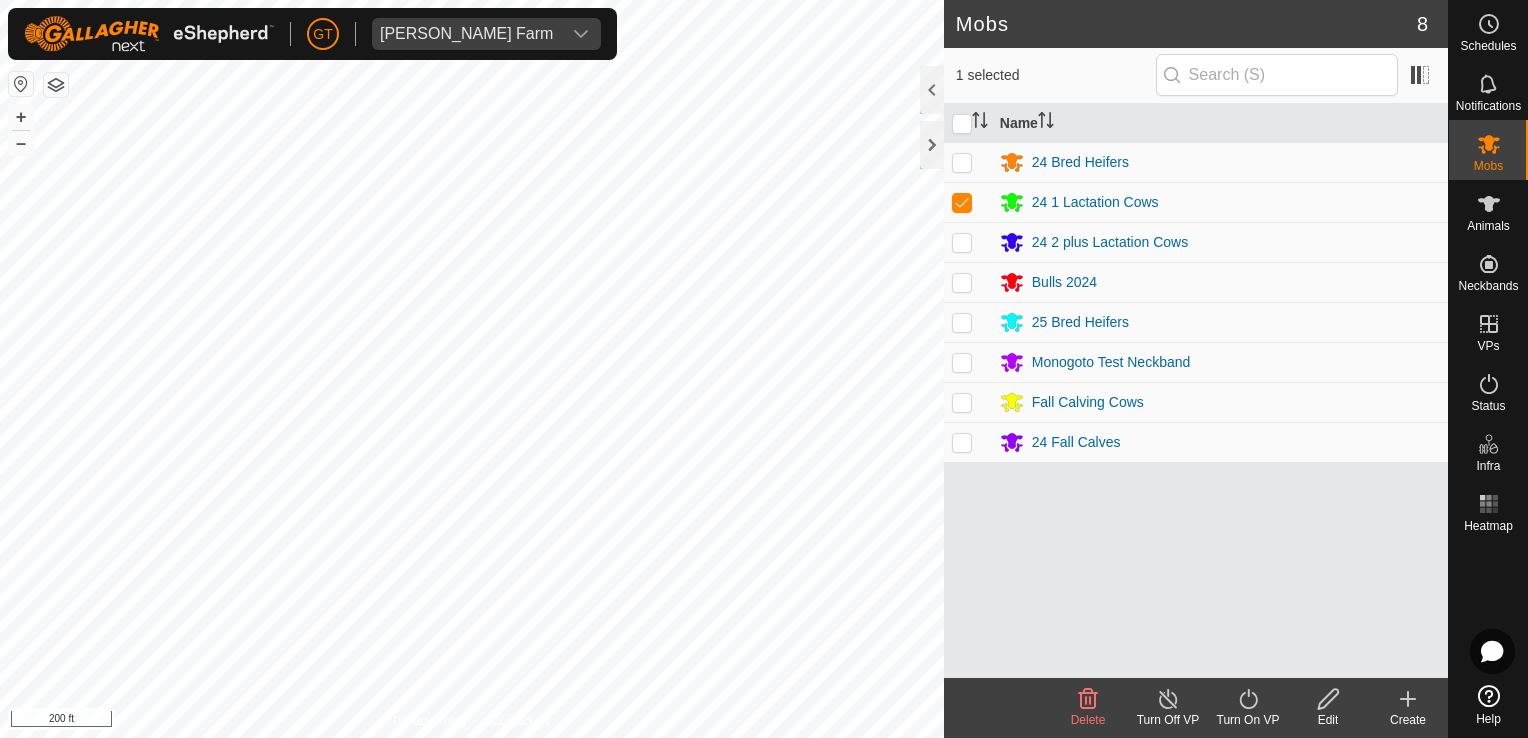 click 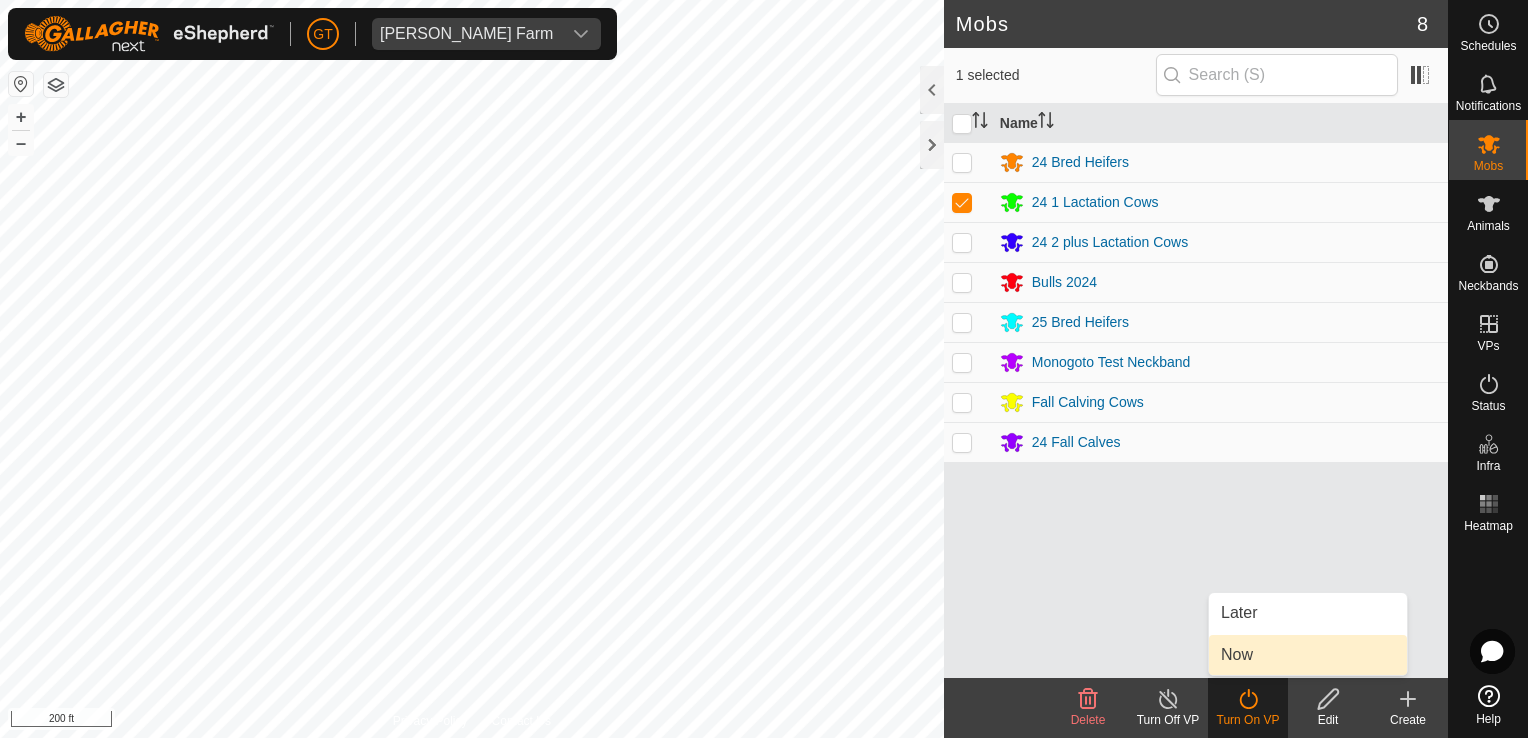 click on "Now" at bounding box center [1308, 655] 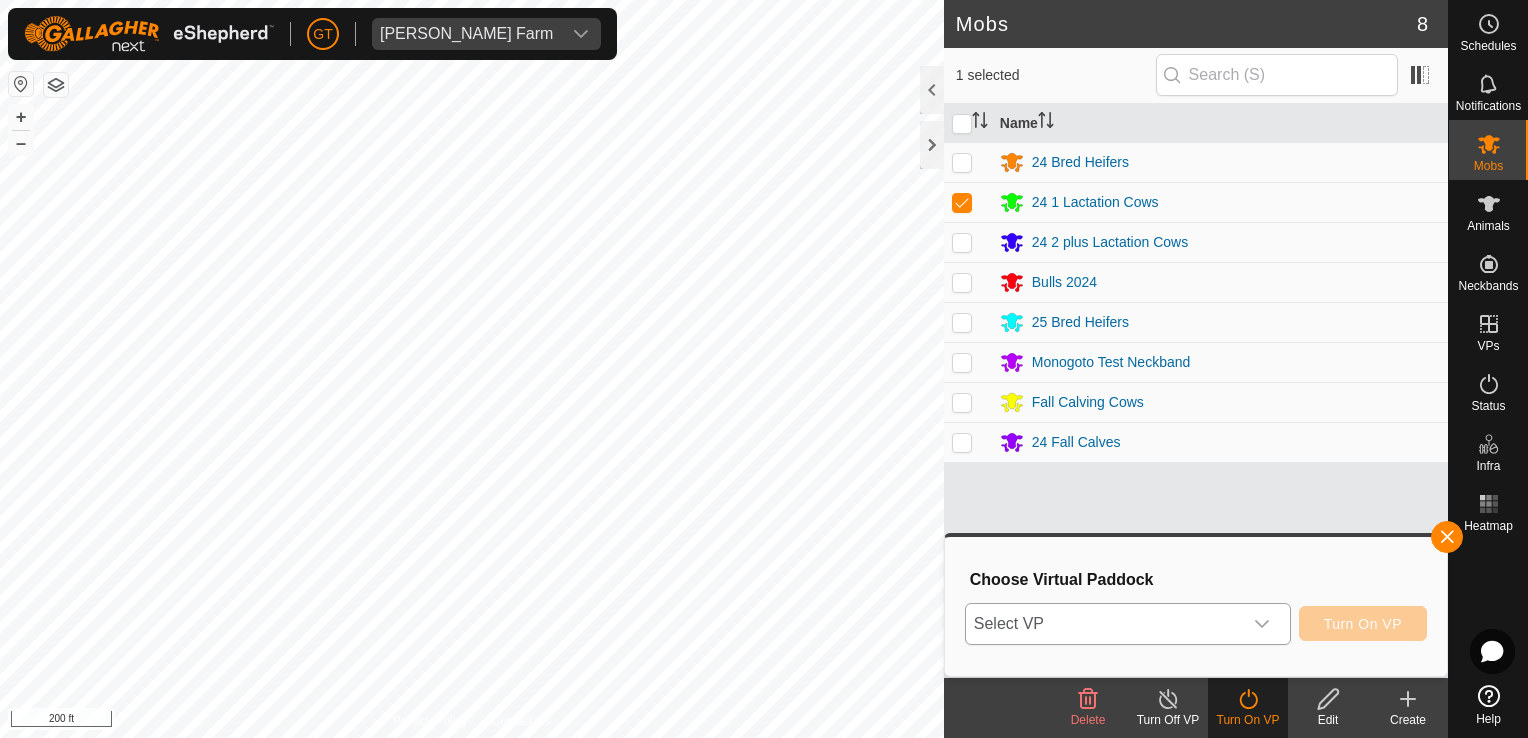 click 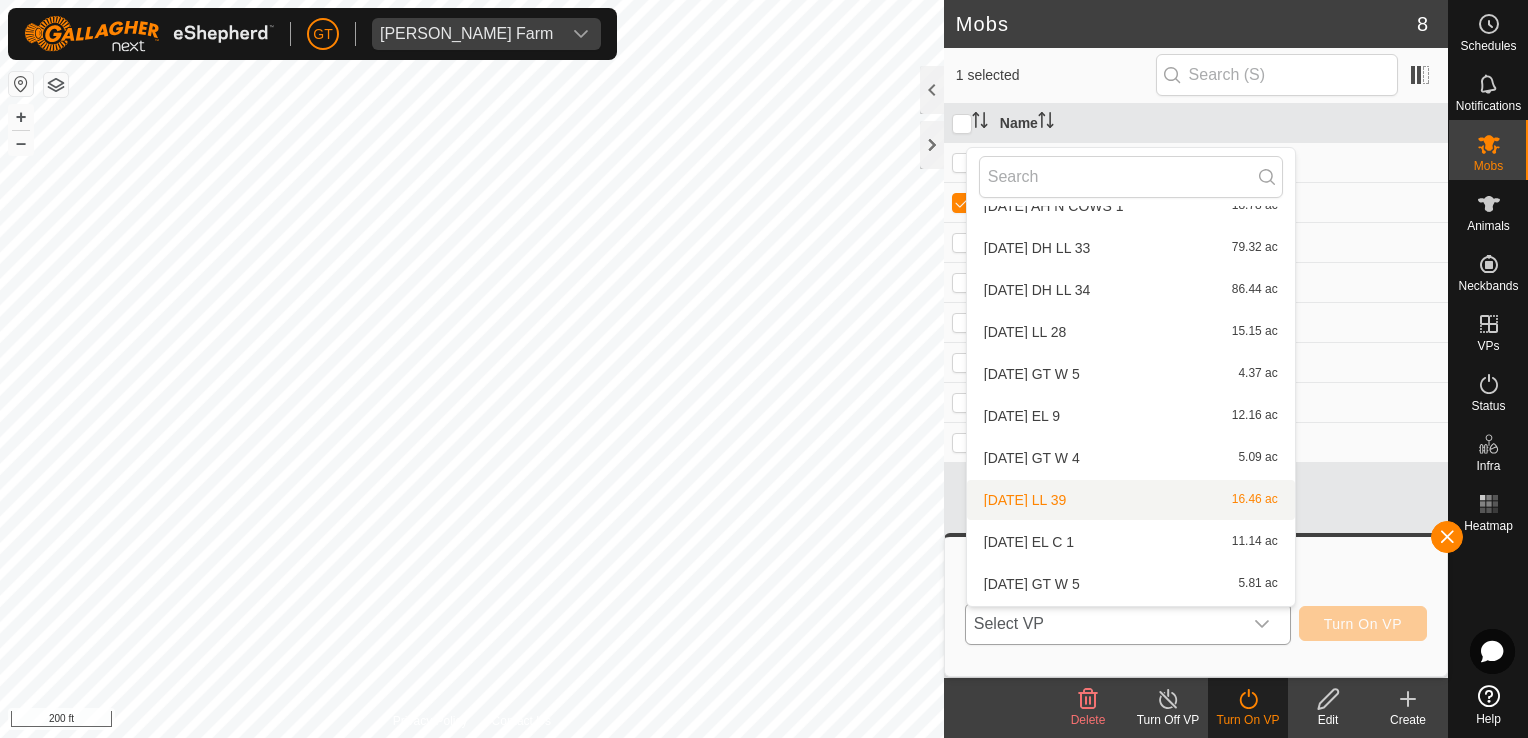 scroll, scrollTop: 778, scrollLeft: 0, axis: vertical 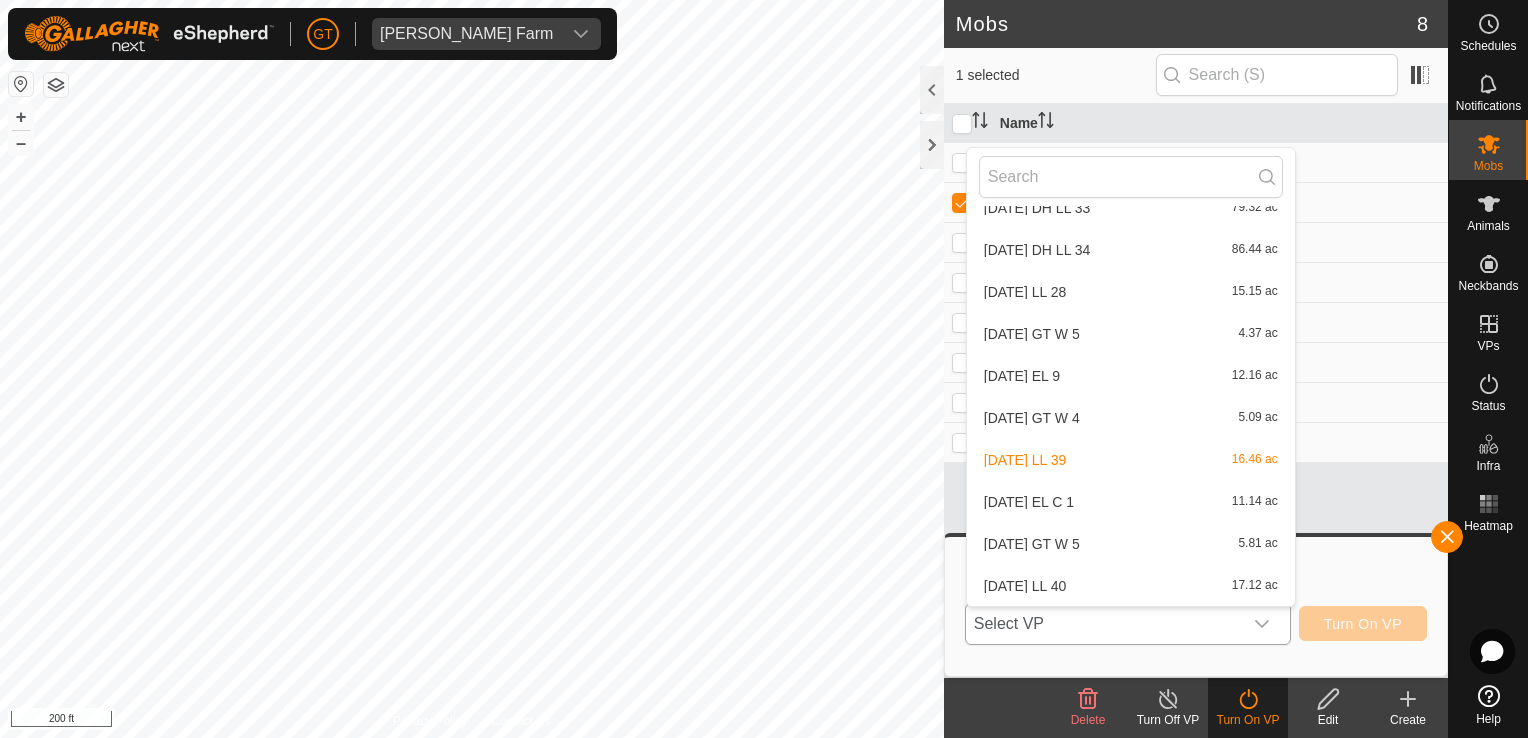 click on "[DATE]   LL 40  17.12 ac" at bounding box center [1131, 586] 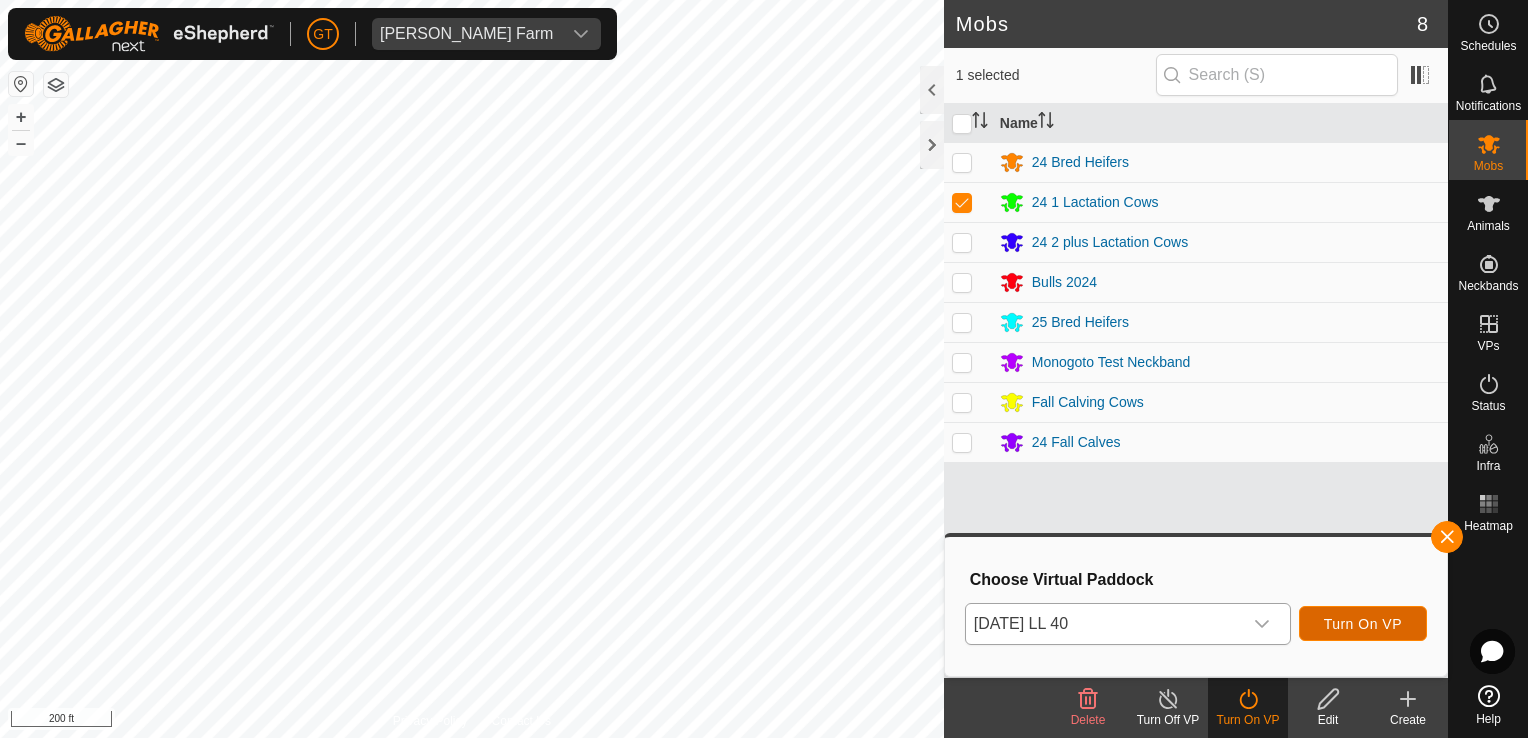 click on "Turn On VP" at bounding box center [1363, 624] 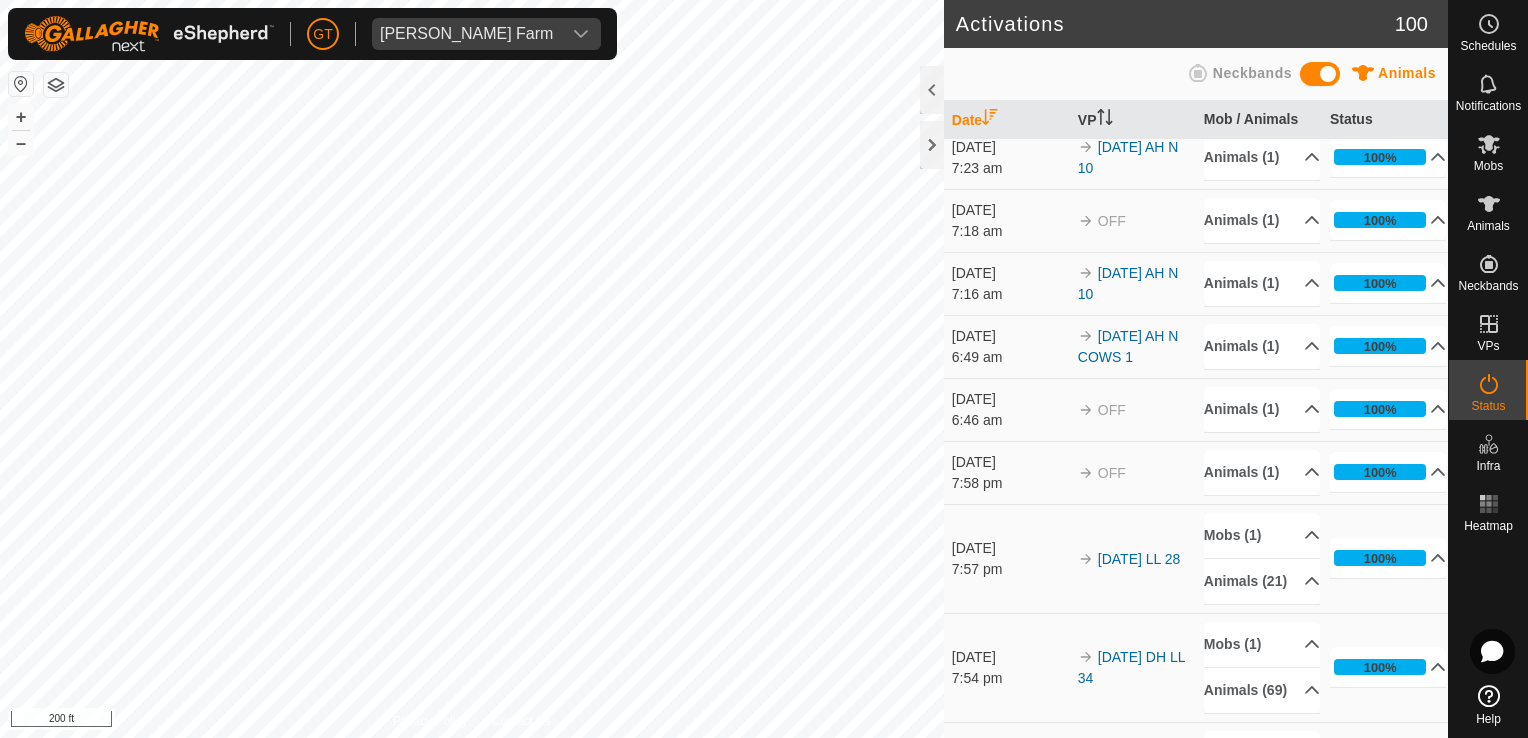 scroll, scrollTop: 900, scrollLeft: 0, axis: vertical 